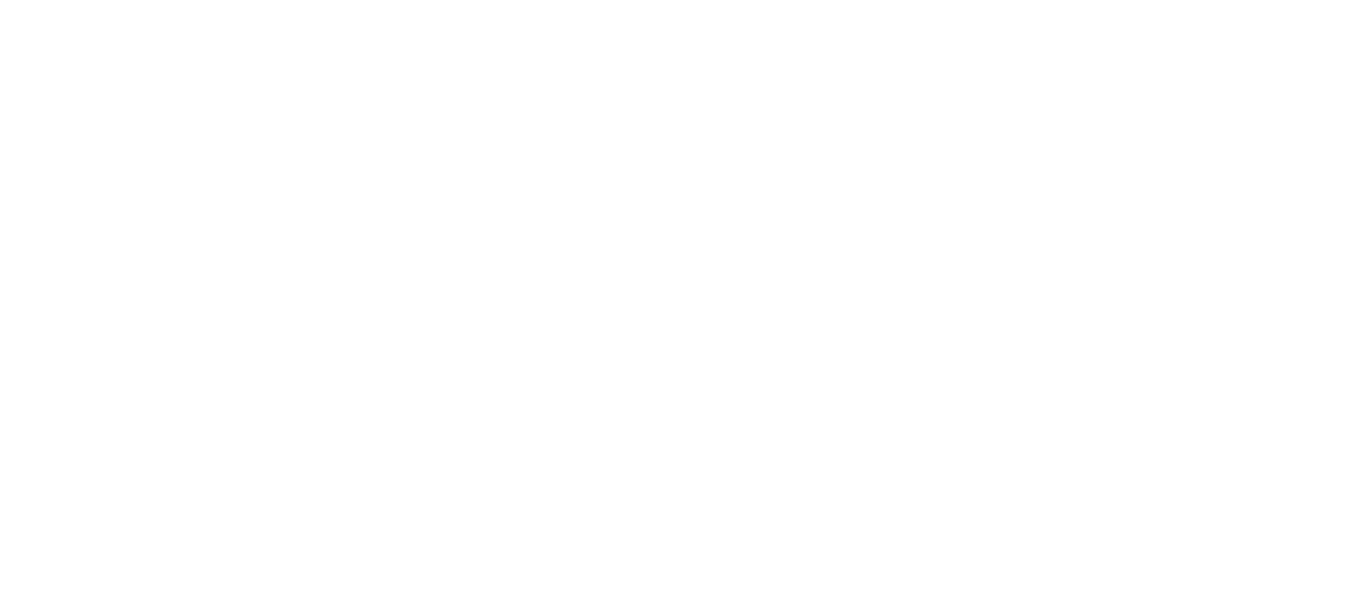 scroll, scrollTop: 0, scrollLeft: 0, axis: both 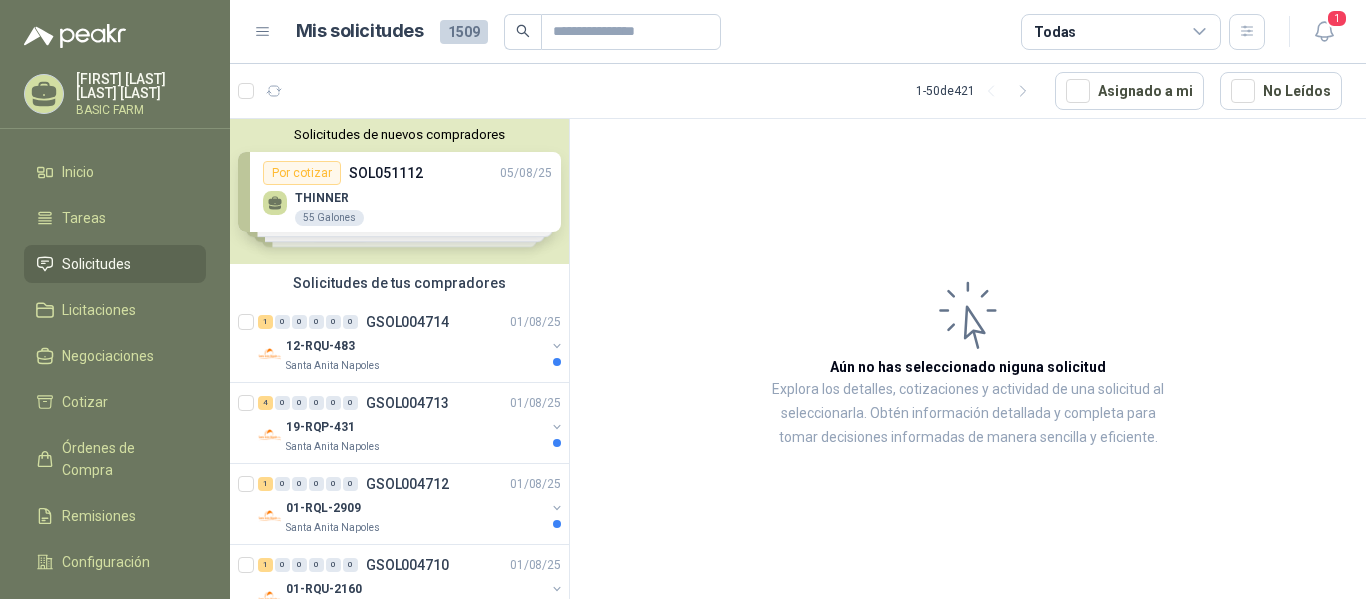 click on "Solicitudes de nuevos compradores Por cotizar SOL051112 05/08/25   THINNER 55   Galones Por cotizar SOL051064 04/08/25   LLANTA BKT 23.1.26 18PR 4   UND  Por cotizar SOL051018 04/08/25   Medidor de humedad marca KETT modelo PM 650 1   Unidades Por cotizar SOL051017 04/08/25   Medidor de humedad marca KETT modelo PM 450  1   Unidades ¿Quieres recibir  cientos de solicitudes de compra  como estas todos los días? Agenda una reunión" at bounding box center [399, 191] 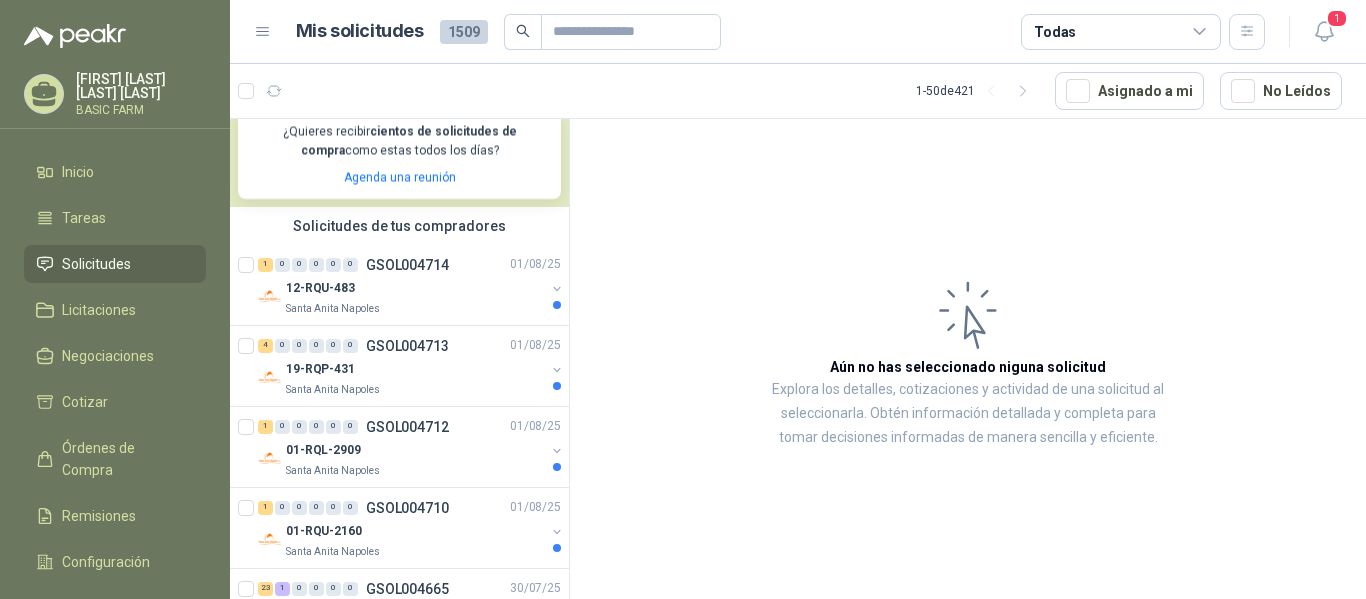 scroll, scrollTop: 413, scrollLeft: 0, axis: vertical 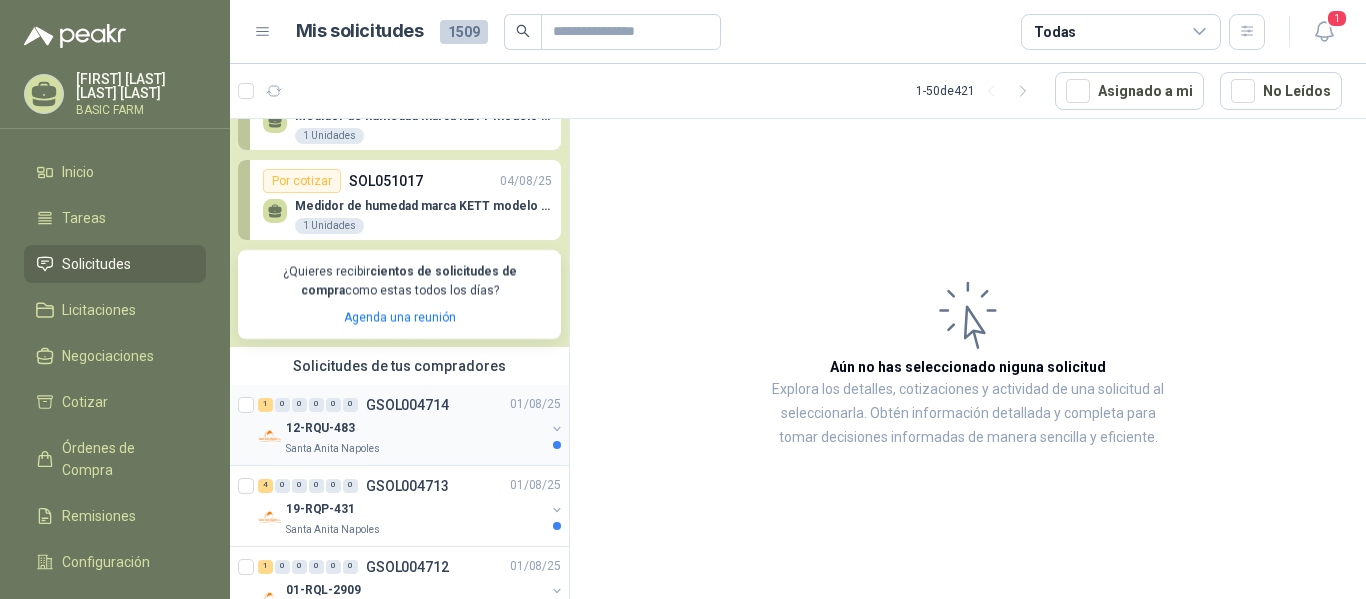 click on "12-RQU-483" at bounding box center (415, 429) 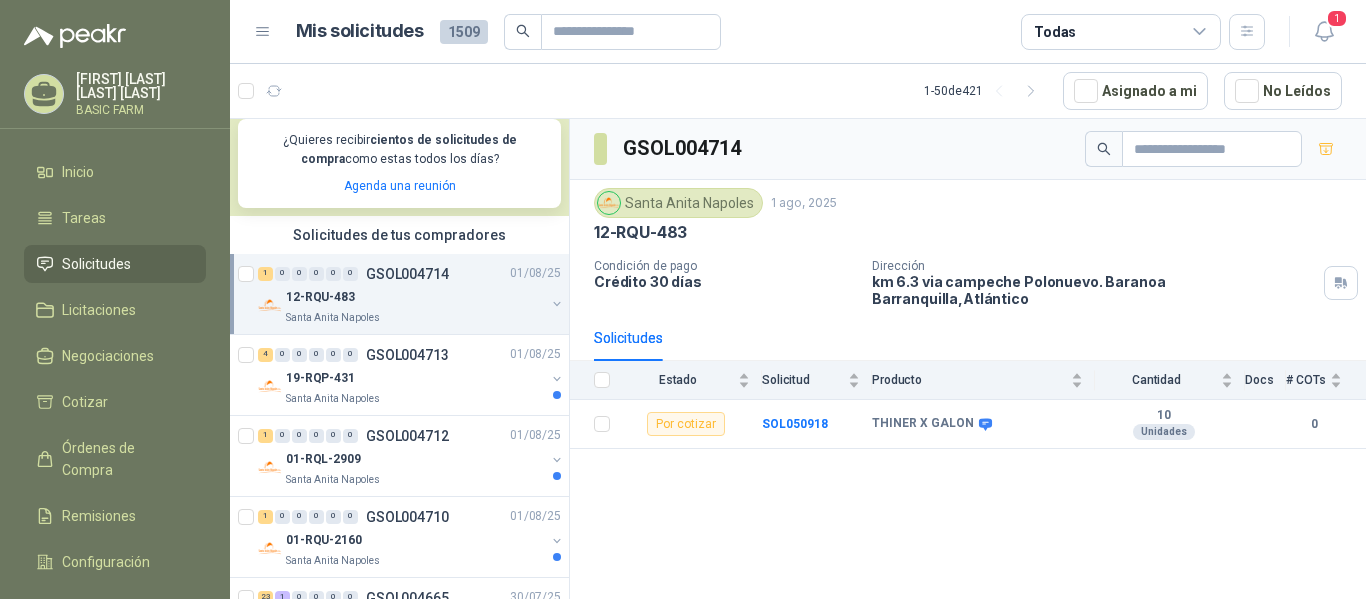 scroll, scrollTop: 433, scrollLeft: 0, axis: vertical 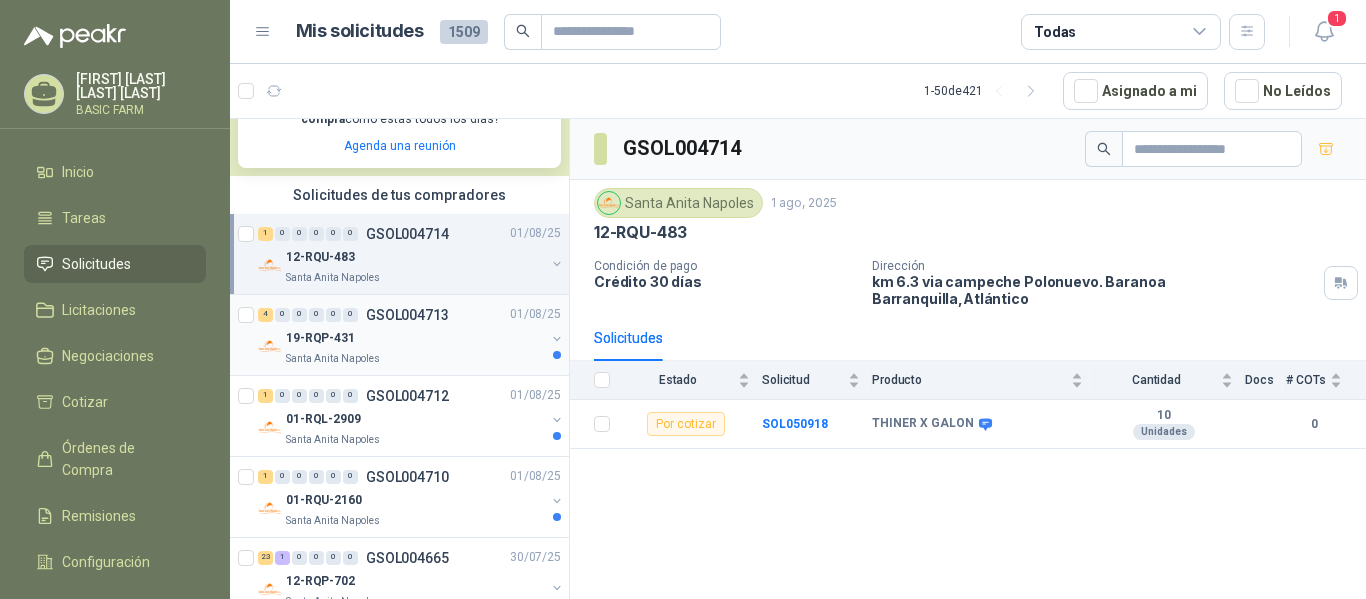 click on "19-RQP-431" at bounding box center [415, 339] 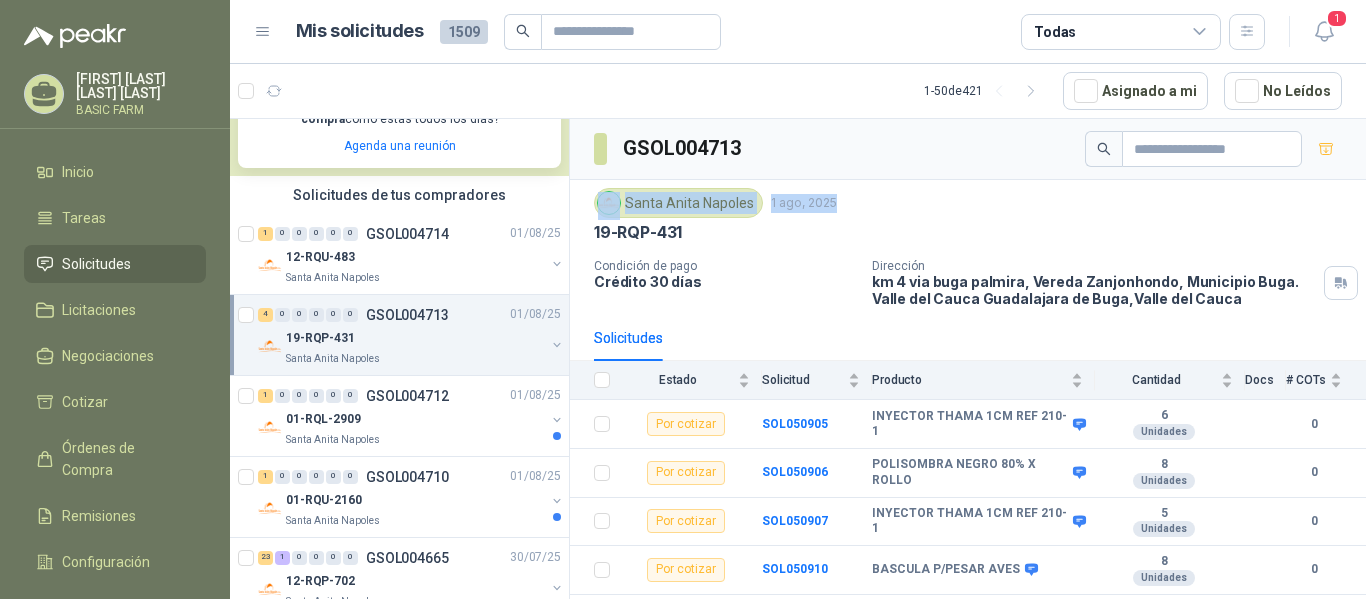 drag, startPoint x: 1365, startPoint y: 171, endPoint x: 1365, endPoint y: 186, distance: 15 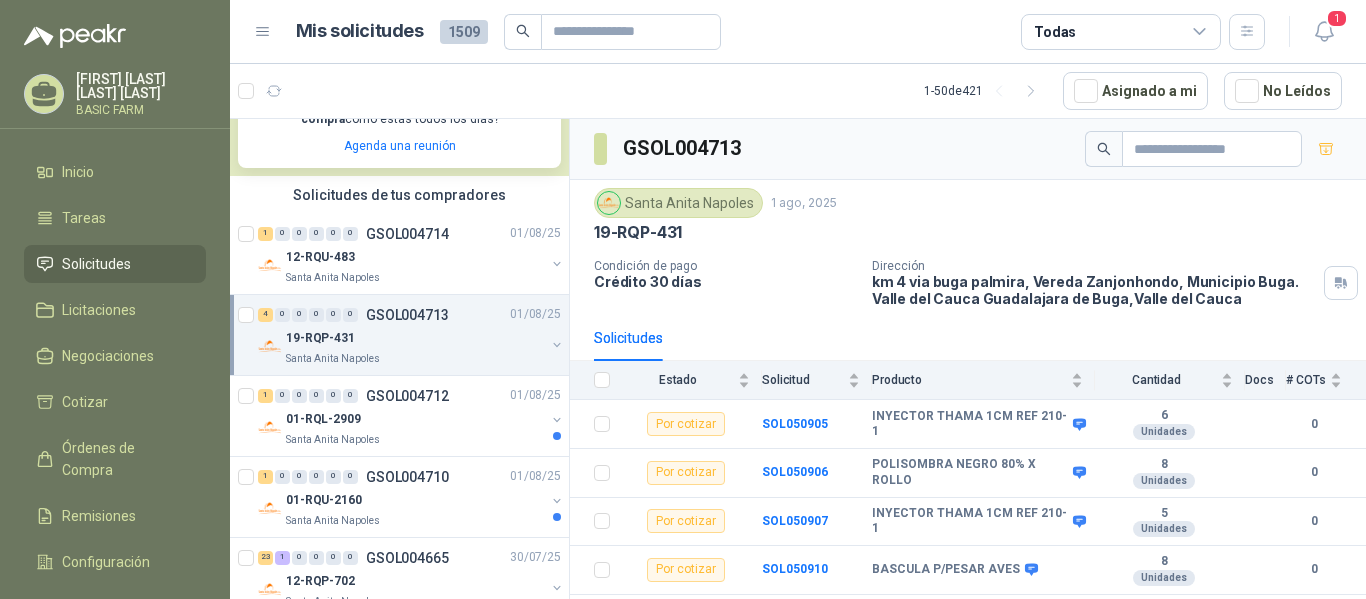 click on "Crédito 30 días" at bounding box center [725, 281] 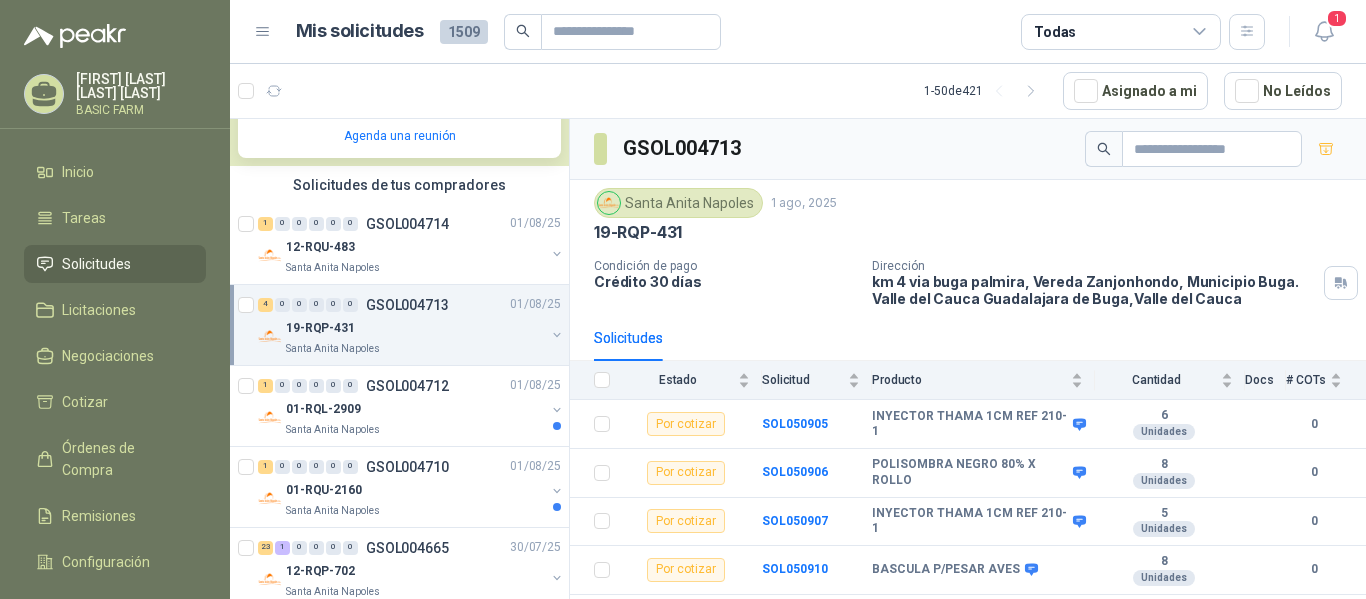 scroll, scrollTop: 454, scrollLeft: 0, axis: vertical 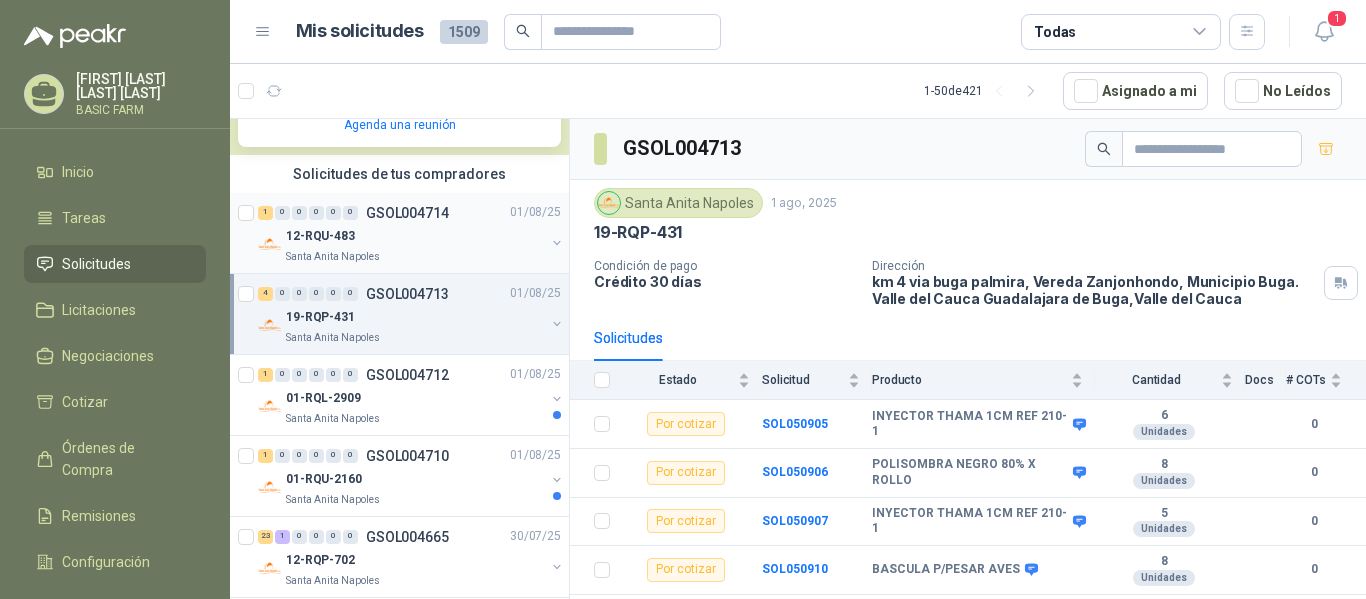 click on "12-RQU-483" at bounding box center (415, 237) 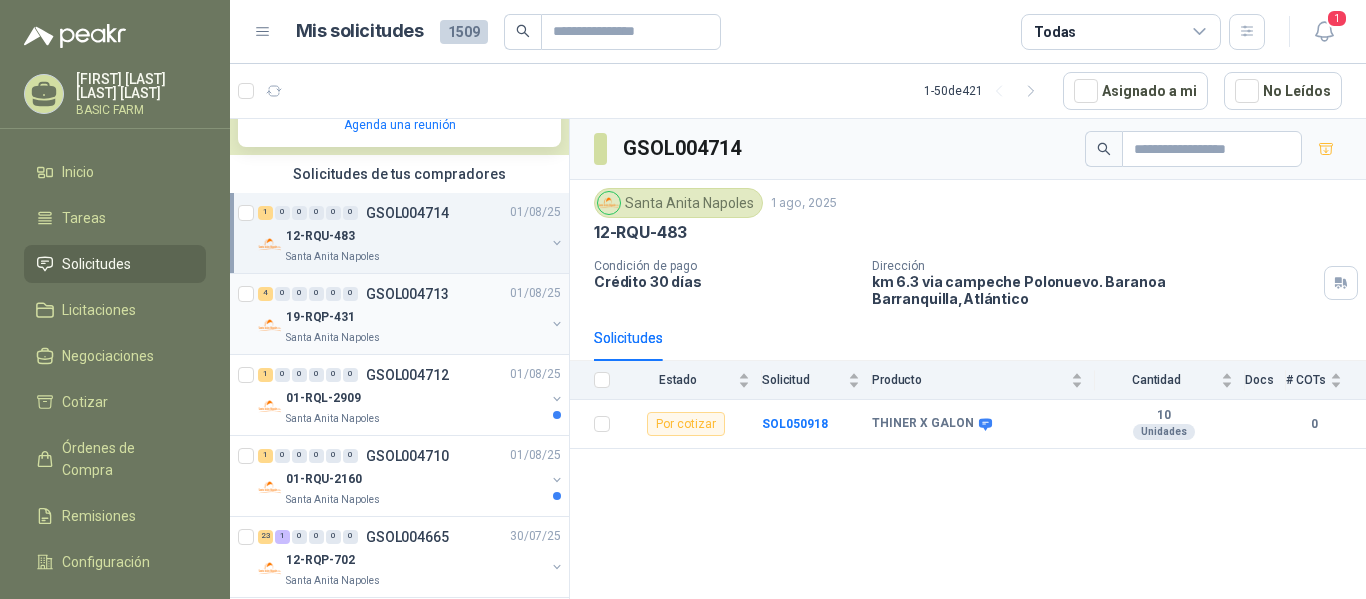 click on "GSOL004713" at bounding box center (407, 294) 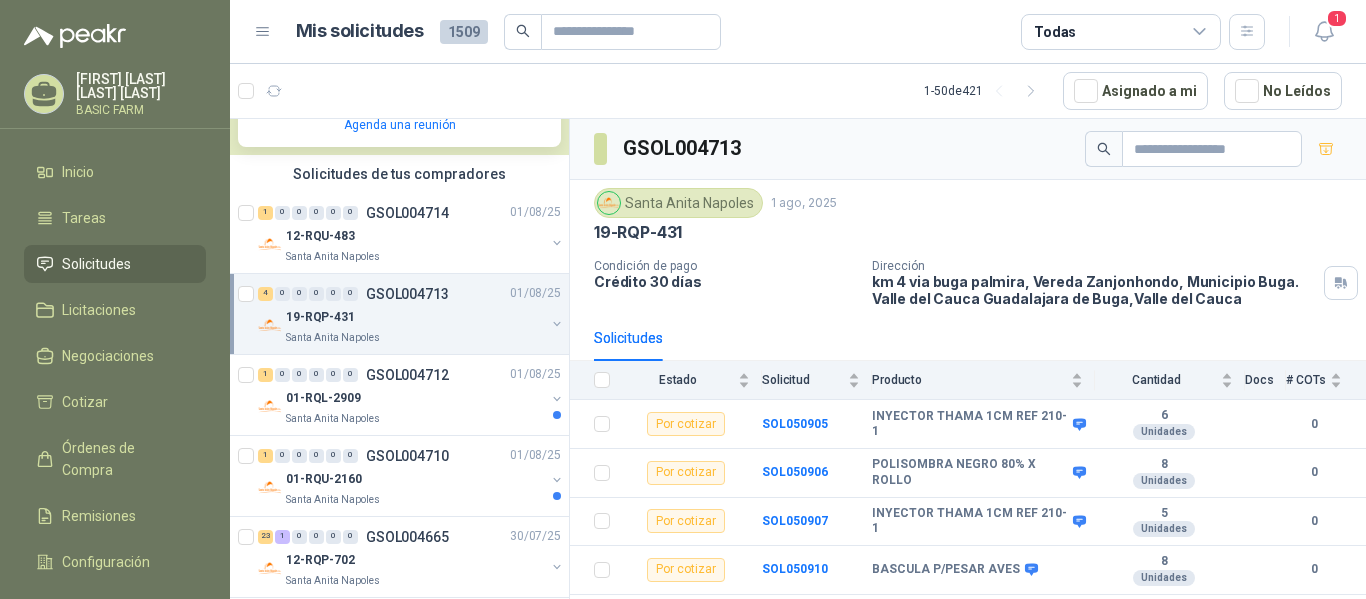 click on "19-RQP-431" at bounding box center (415, 318) 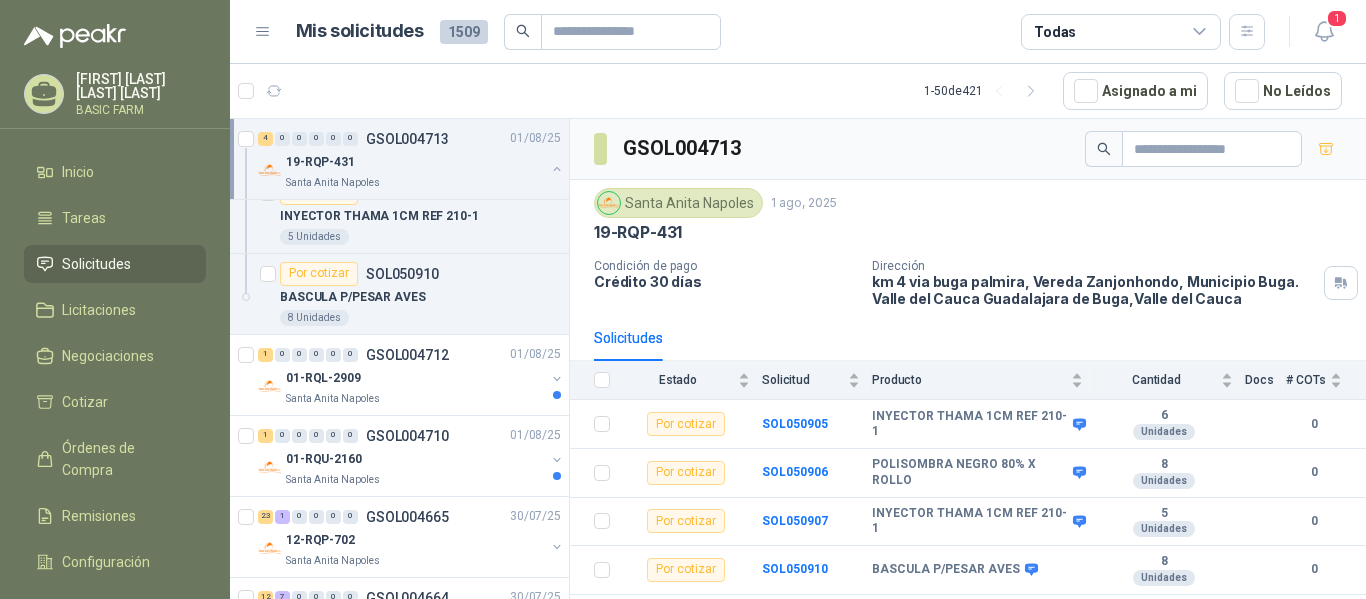 scroll, scrollTop: 831, scrollLeft: 0, axis: vertical 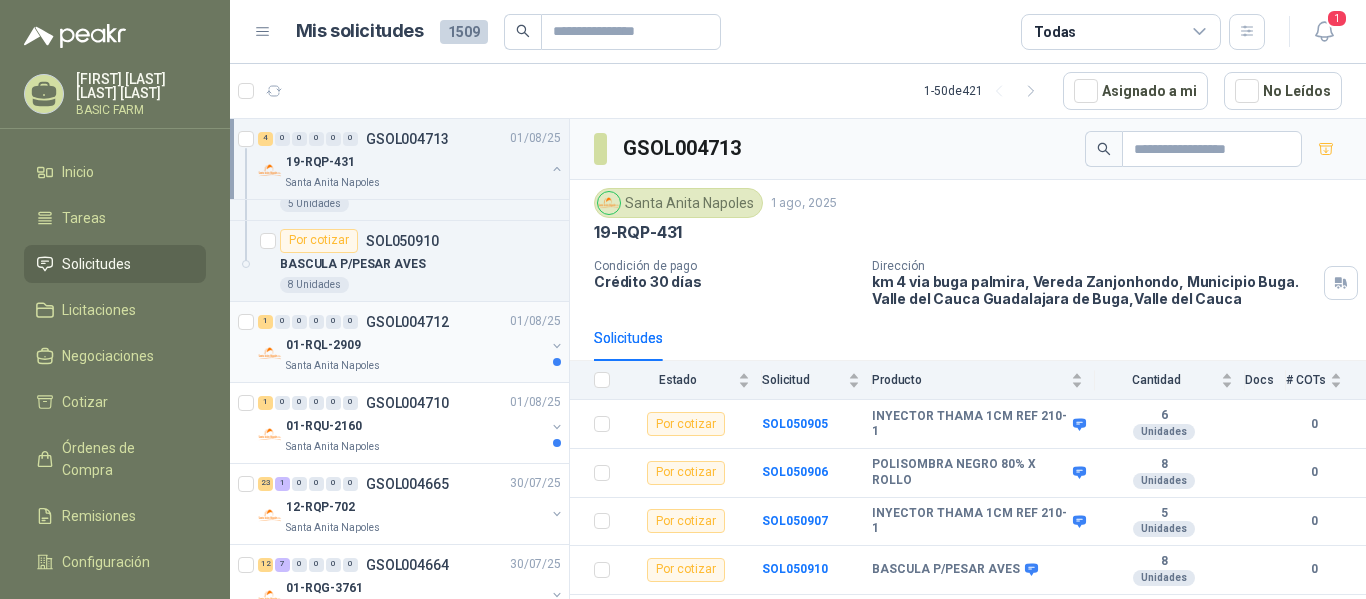 click on "GSOL004712" at bounding box center [407, 322] 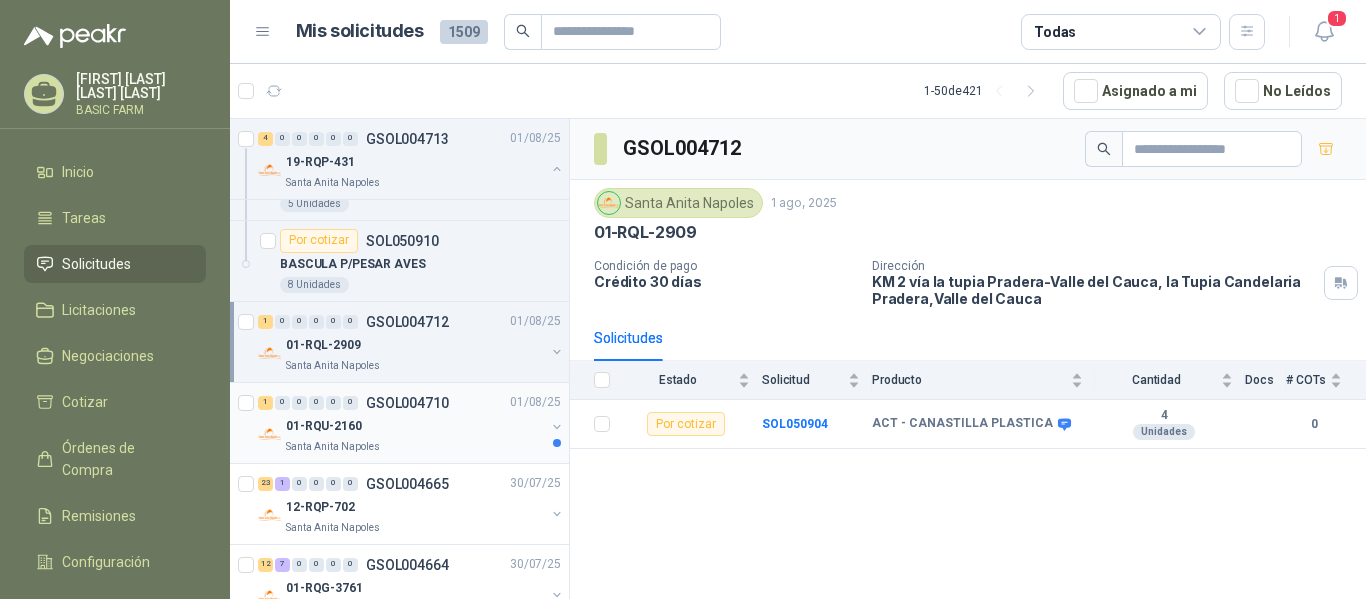 click on "GSOL004710" at bounding box center (407, 403) 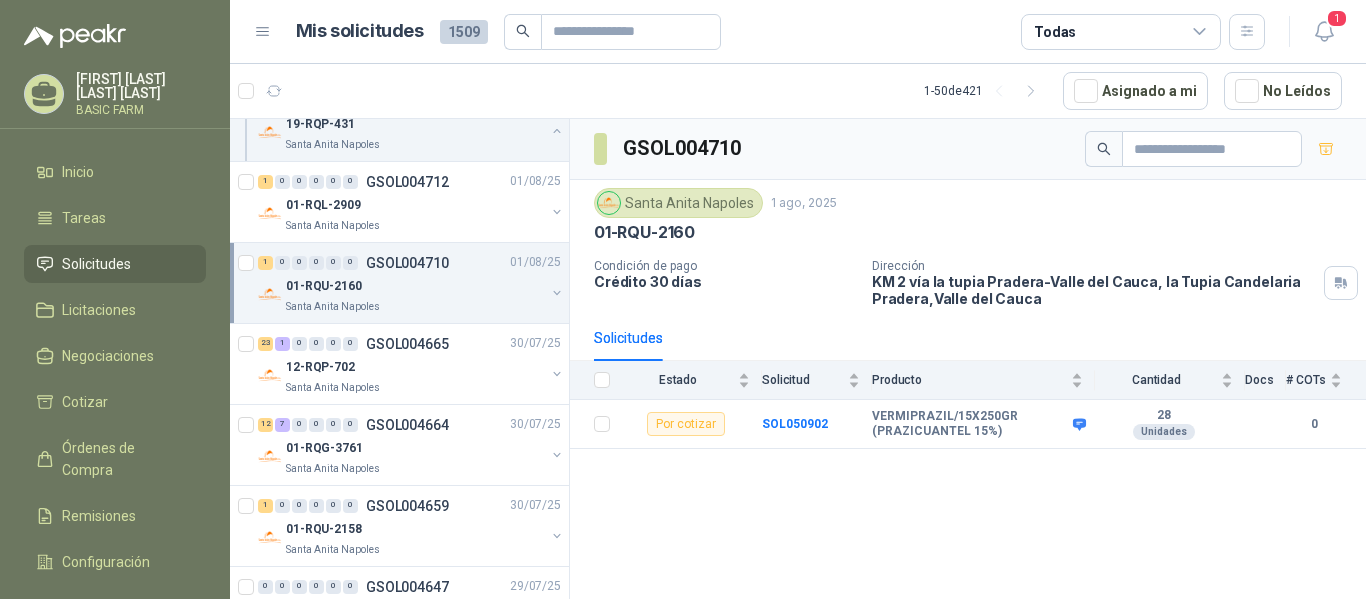 scroll, scrollTop: 992, scrollLeft: 0, axis: vertical 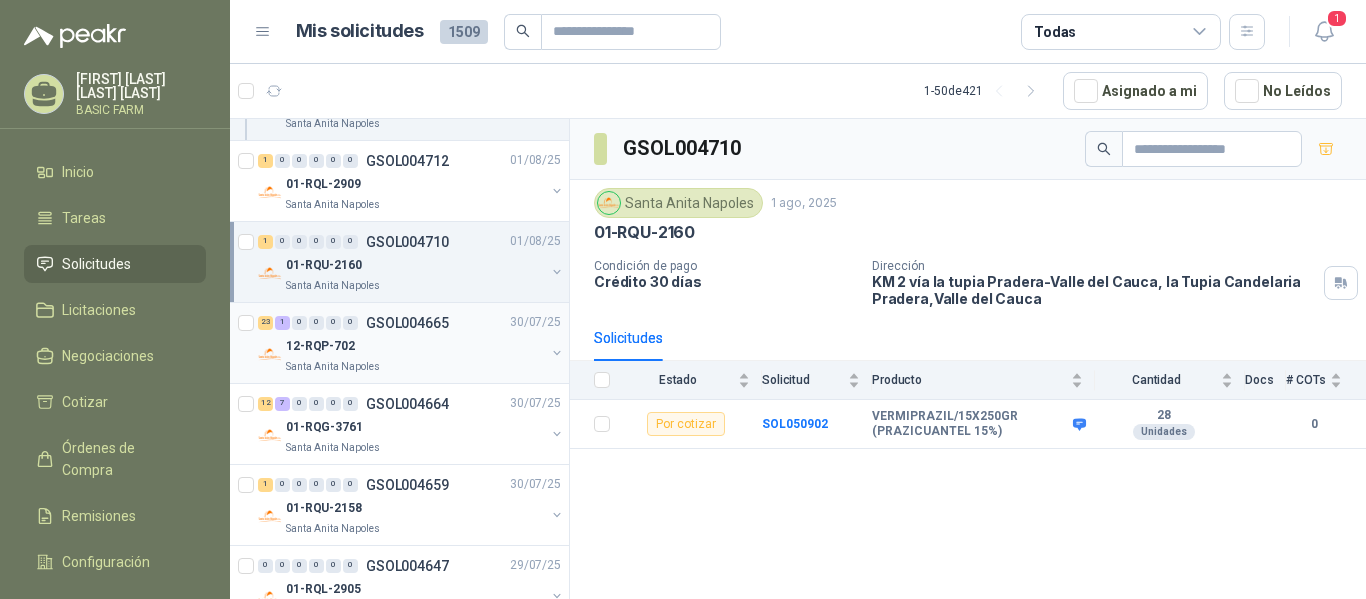 click on "12-RQP-702" at bounding box center [415, 347] 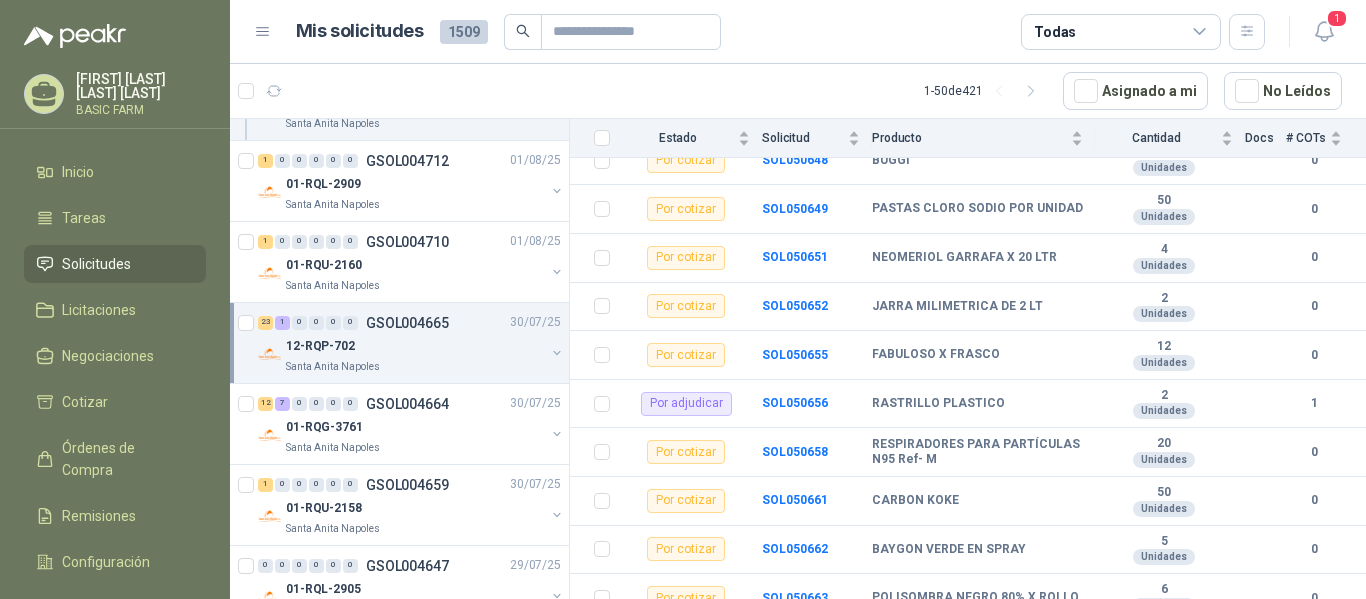 scroll, scrollTop: 611, scrollLeft: 0, axis: vertical 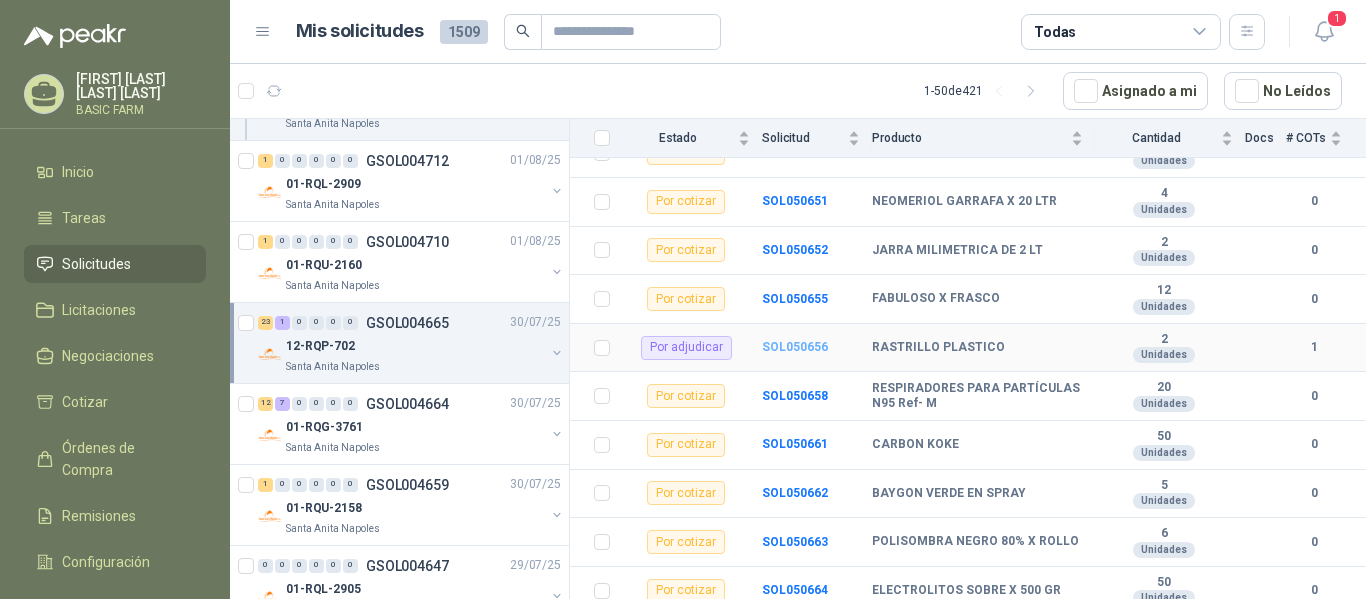click on "SOL050656" at bounding box center [795, 347] 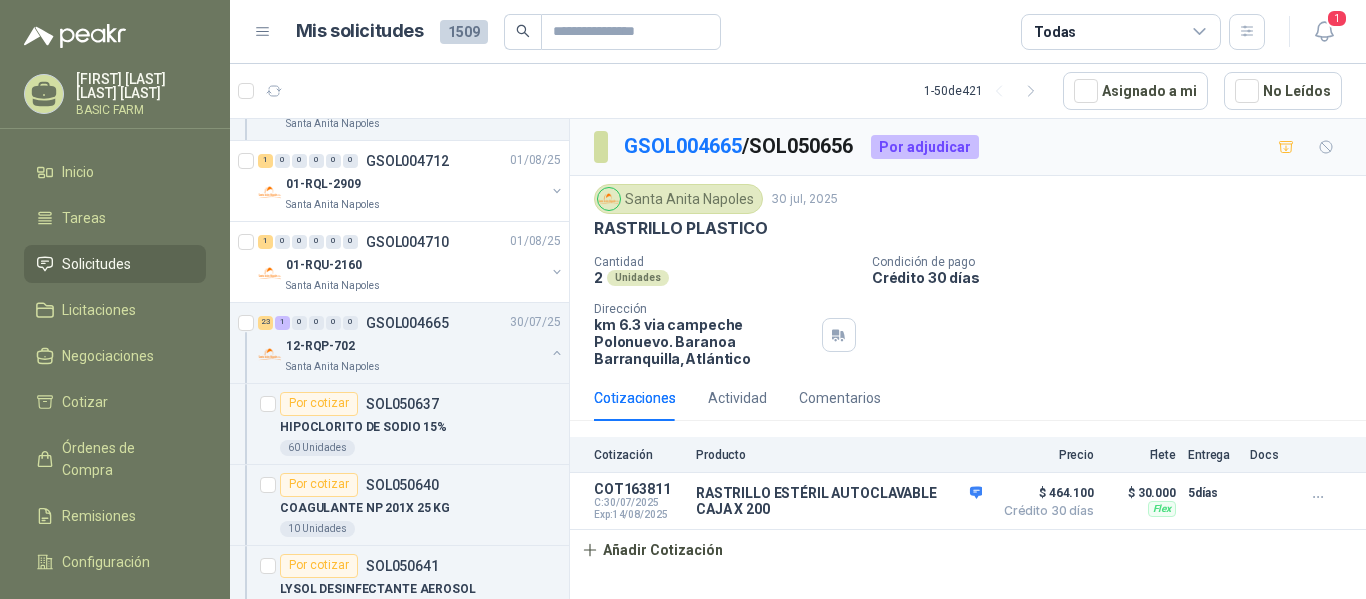 click on "Cotizaciones" at bounding box center [635, 398] 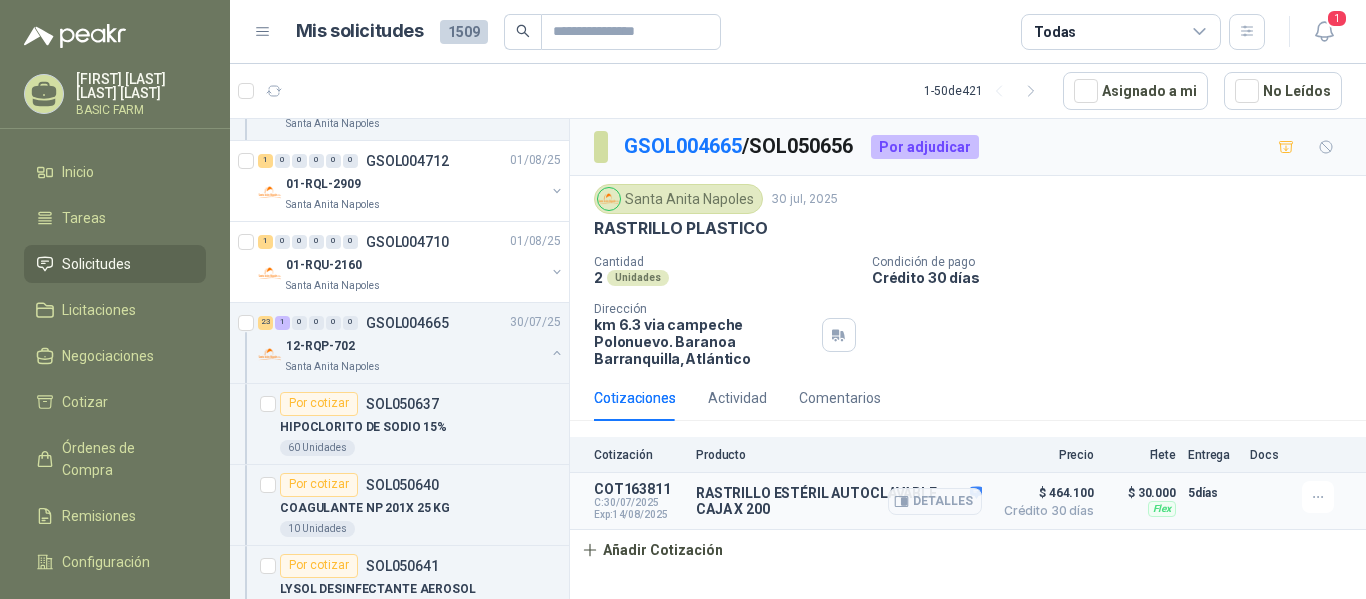 click on "RASTRILLO ESTÉRIL AUTOCLAVABLE CAJA X 200" at bounding box center [839, 501] 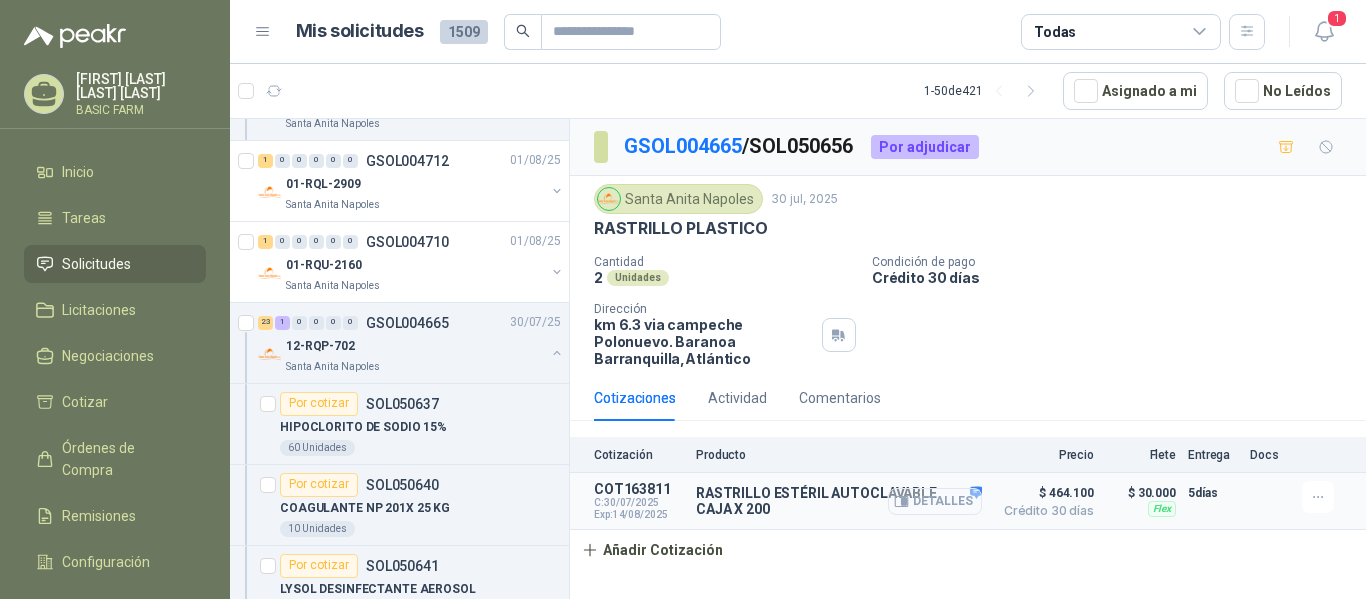 click on "Detalles" at bounding box center [935, 501] 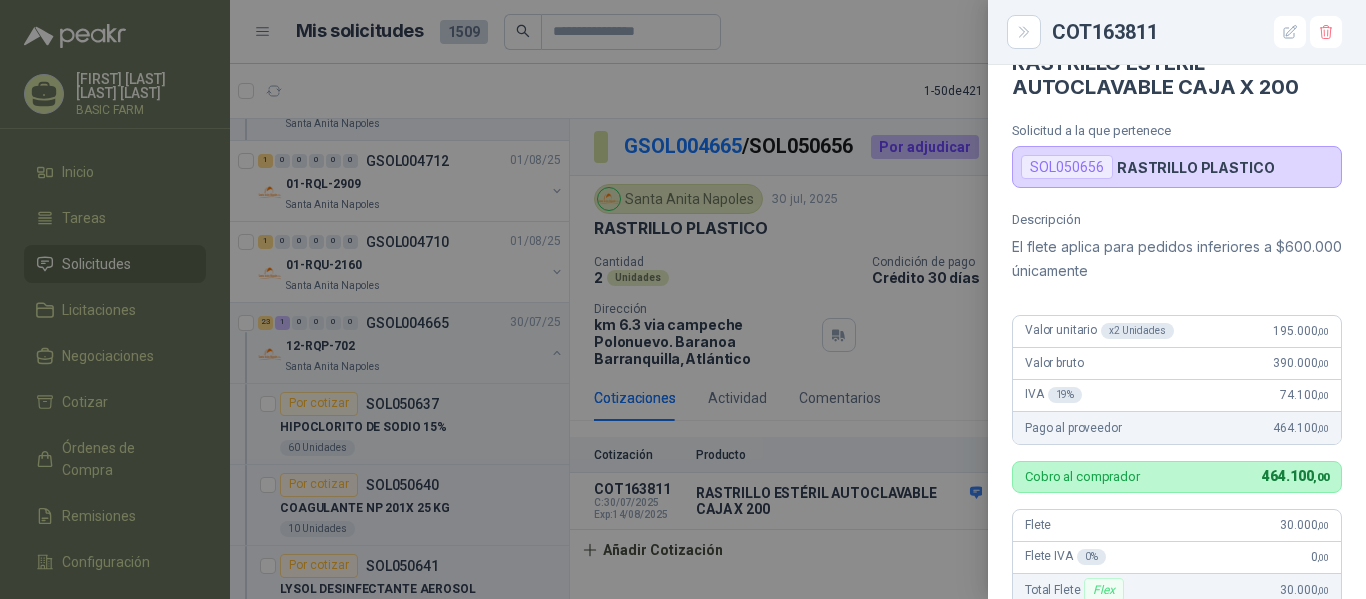 scroll, scrollTop: 100, scrollLeft: 0, axis: vertical 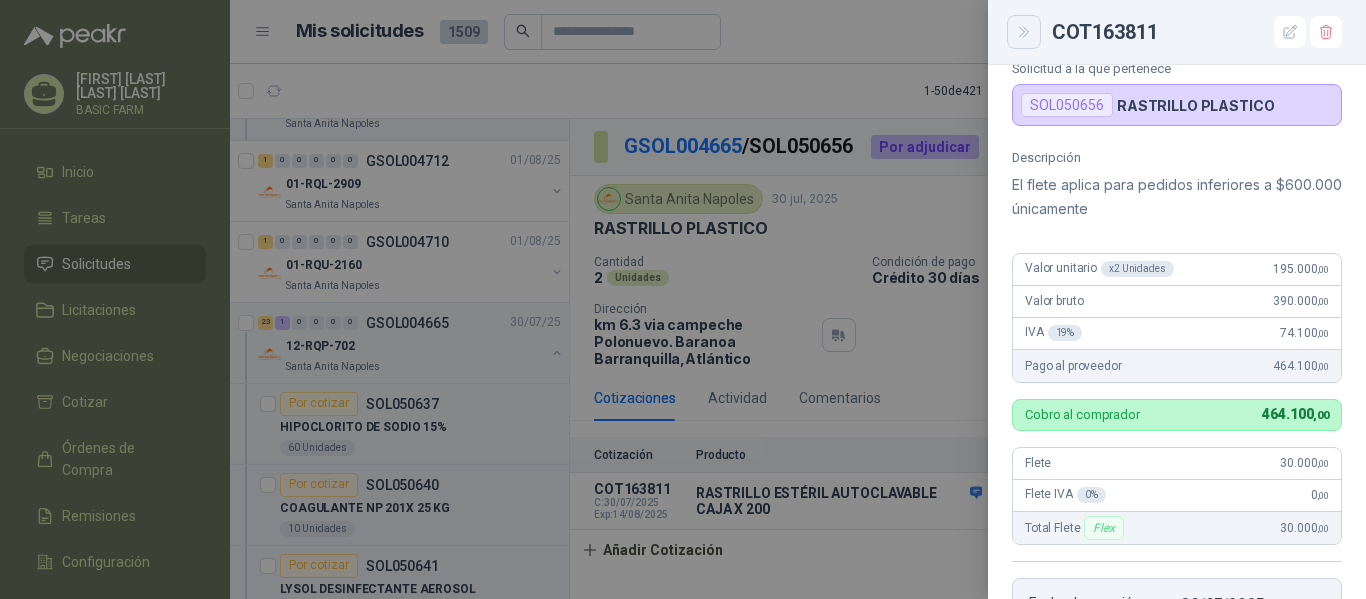 click 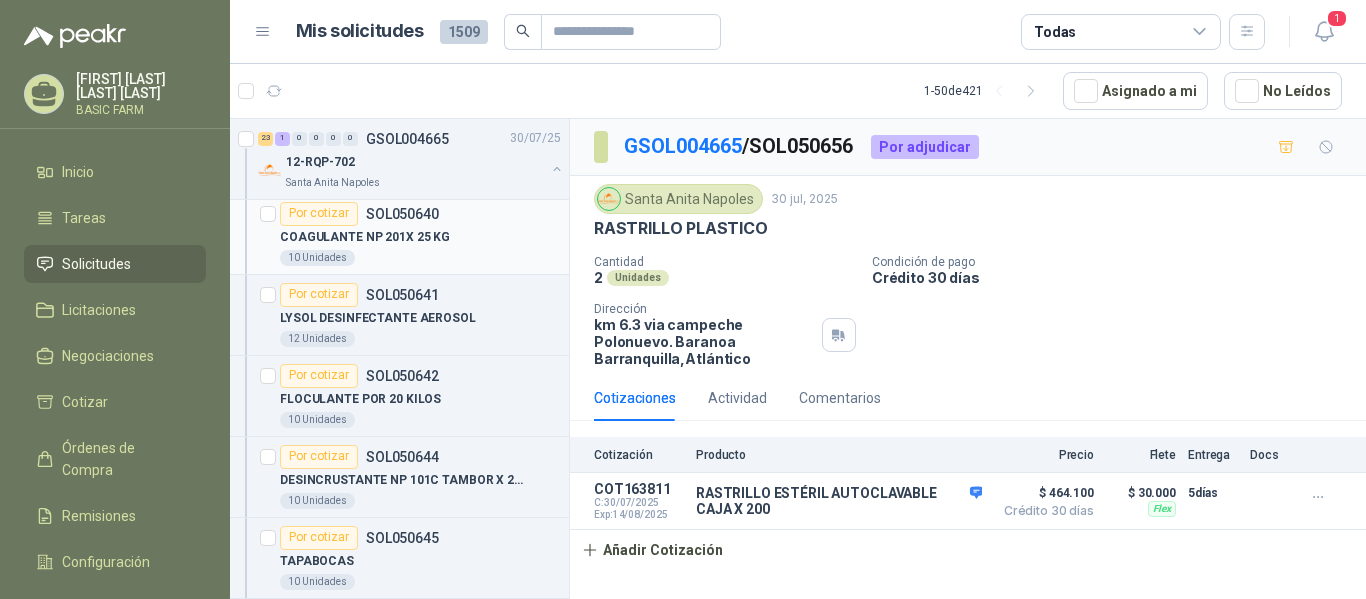 scroll, scrollTop: 1292, scrollLeft: 0, axis: vertical 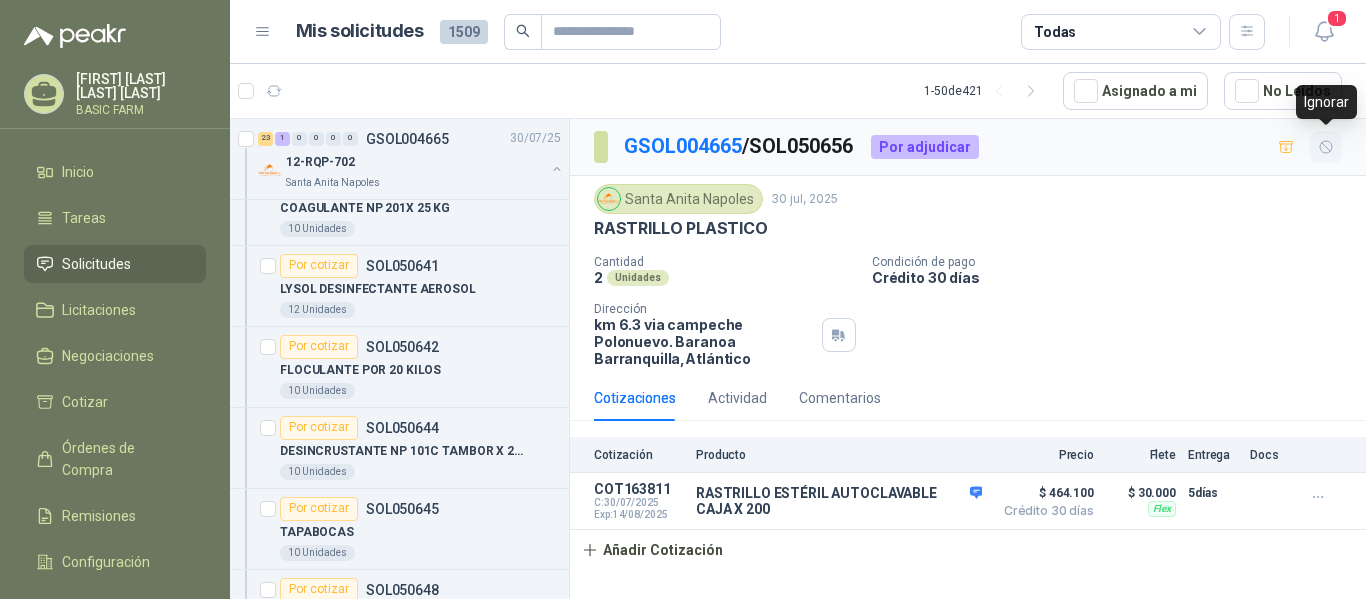 click 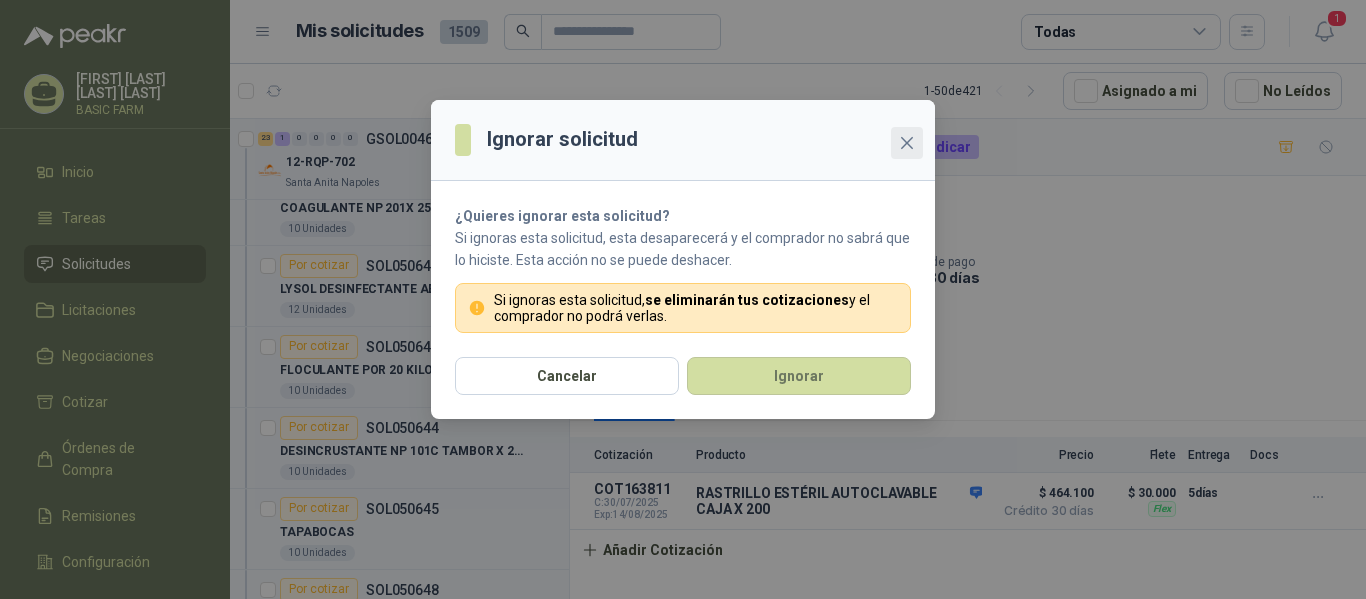 click 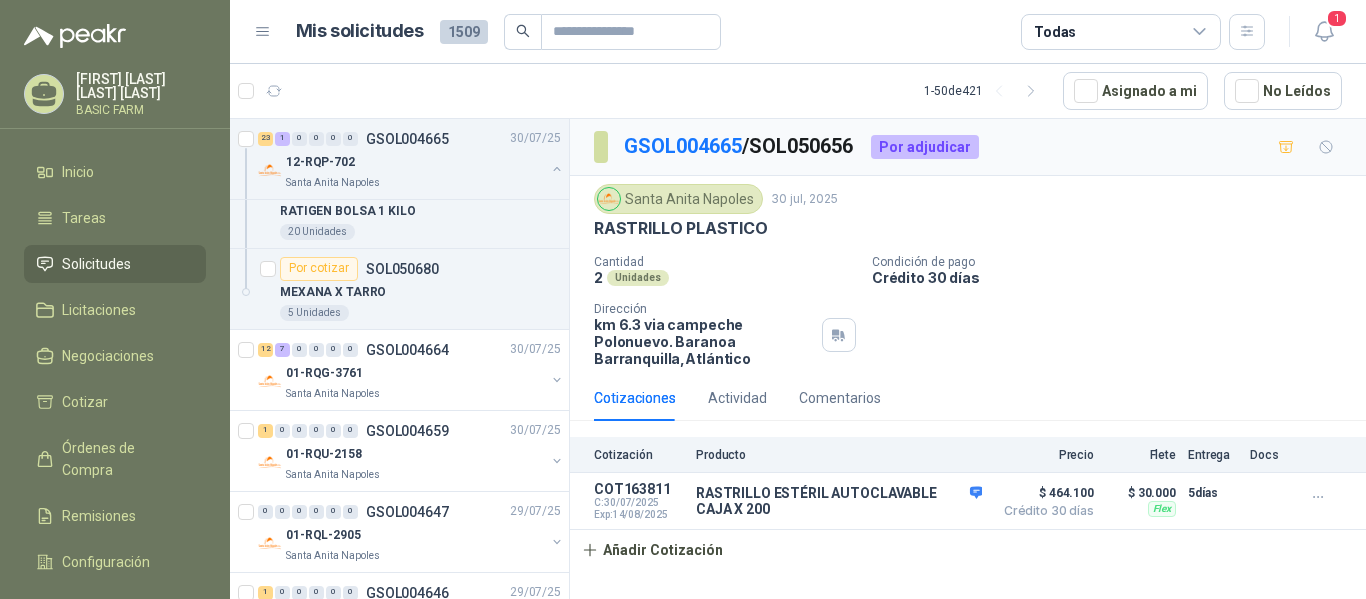 scroll, scrollTop: 2992, scrollLeft: 0, axis: vertical 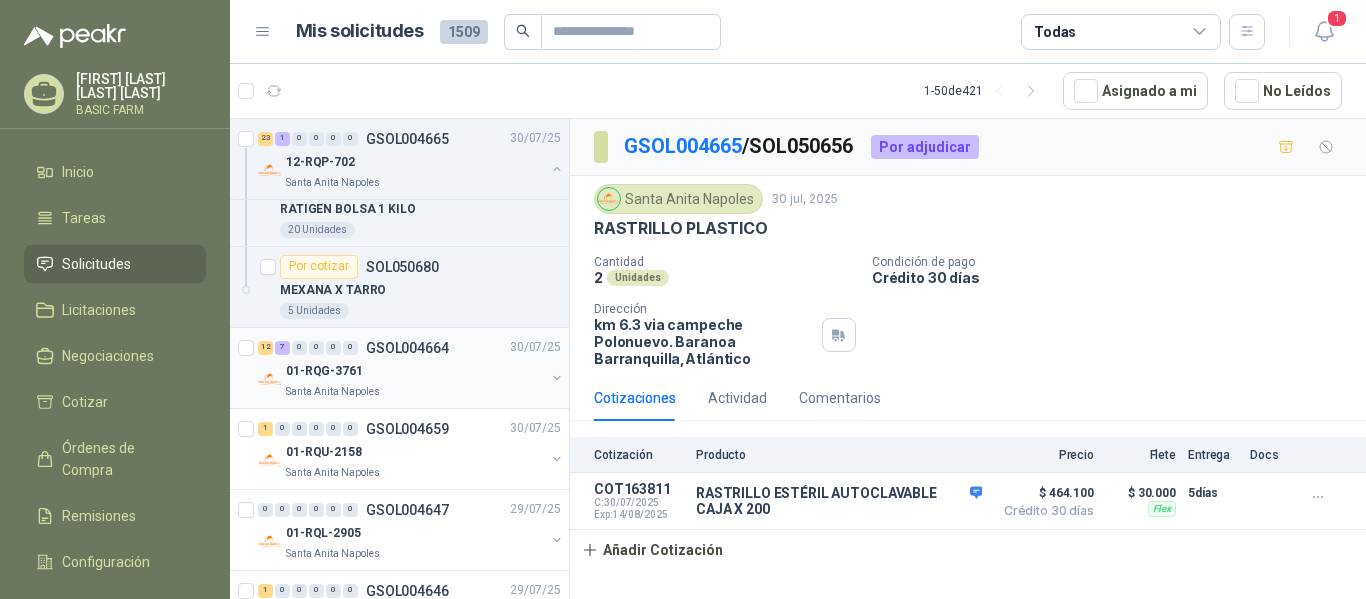 click on "GSOL004664" at bounding box center [407, 348] 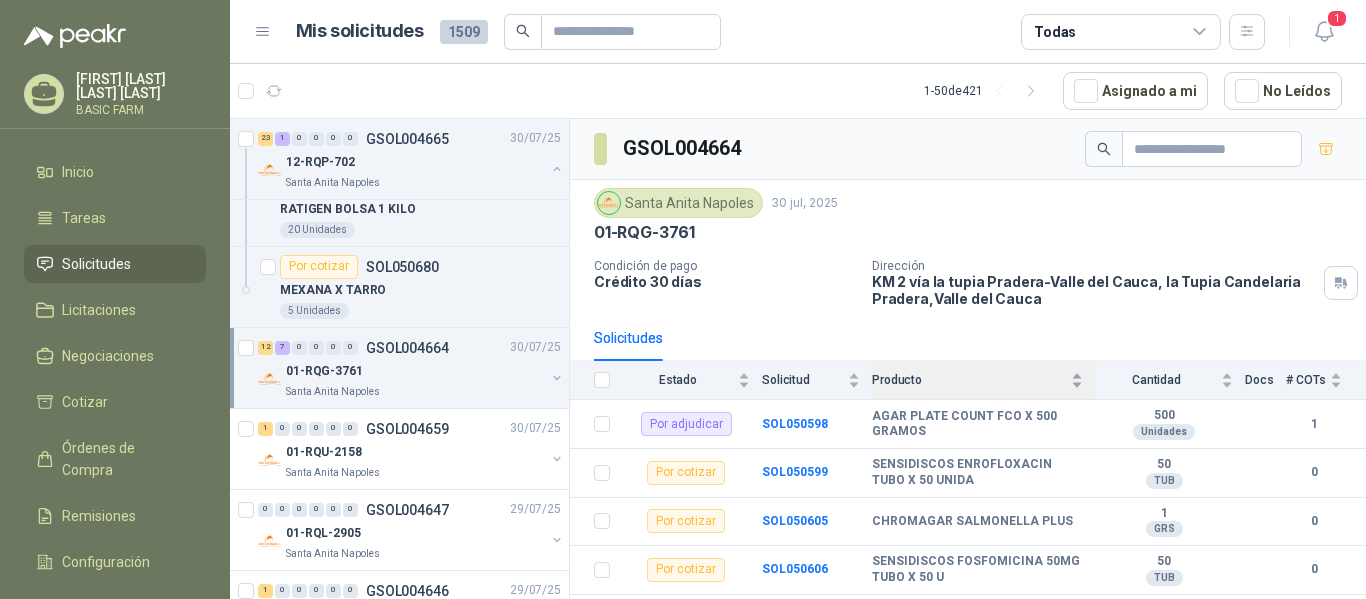 scroll, scrollTop: 100, scrollLeft: 0, axis: vertical 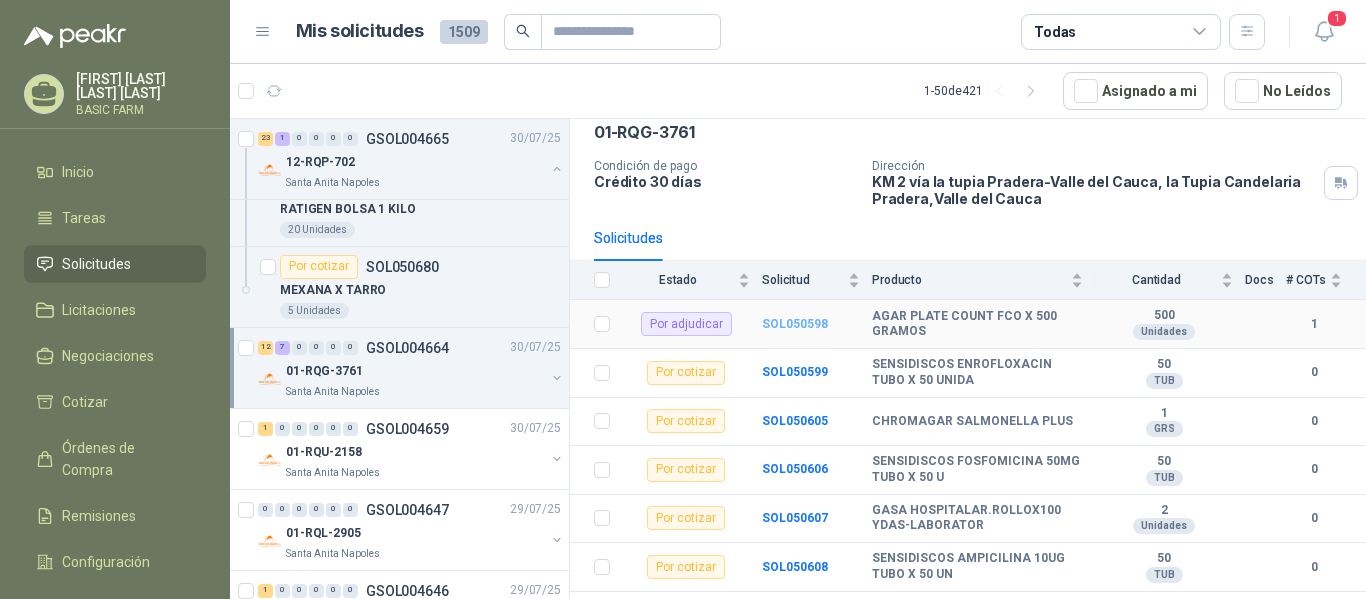 click on "SOL050598" at bounding box center (795, 324) 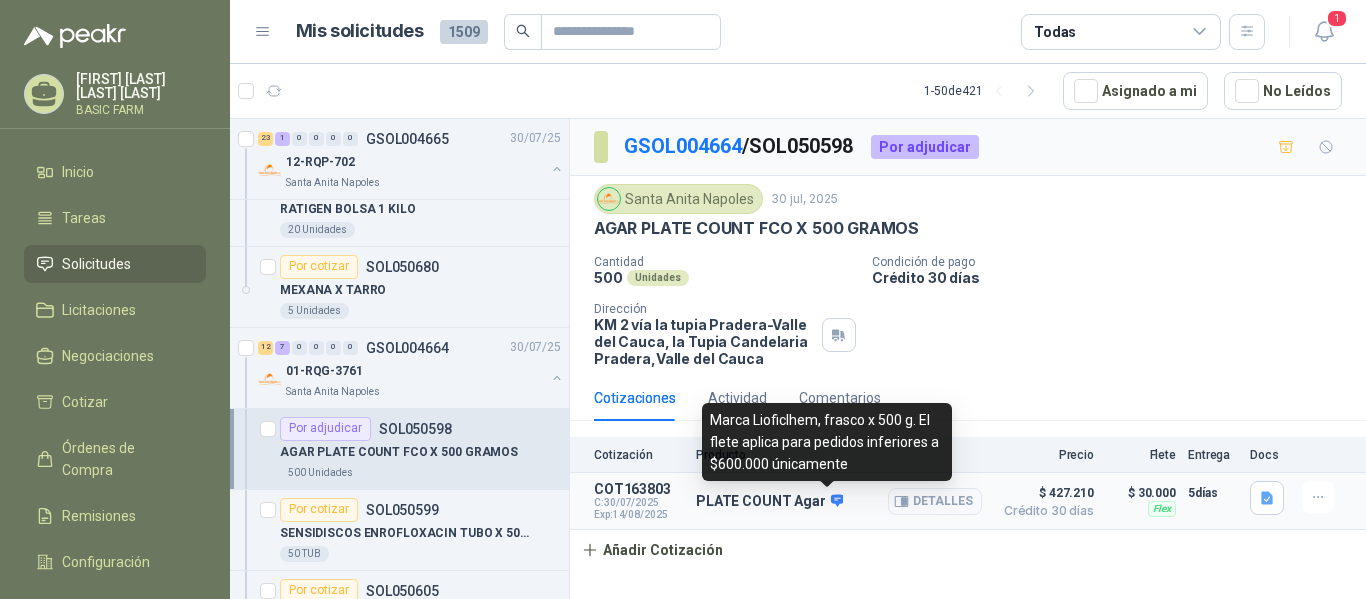 click 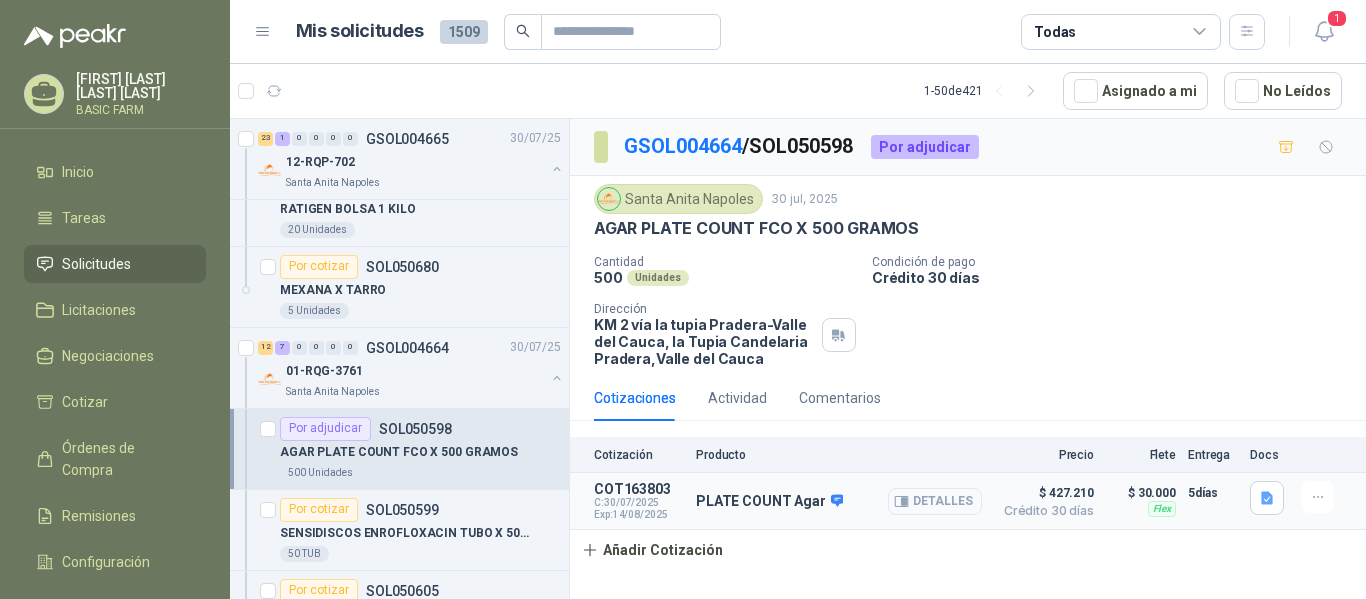 click on "Detalles" at bounding box center [935, 501] 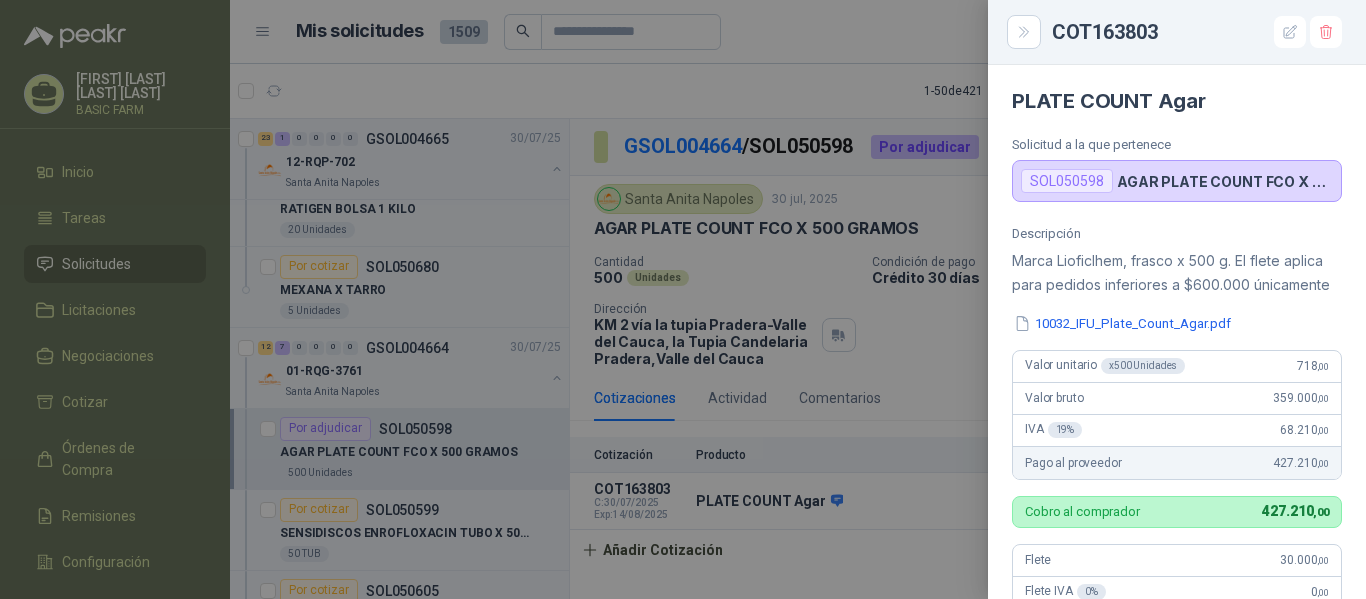 click at bounding box center (683, 299) 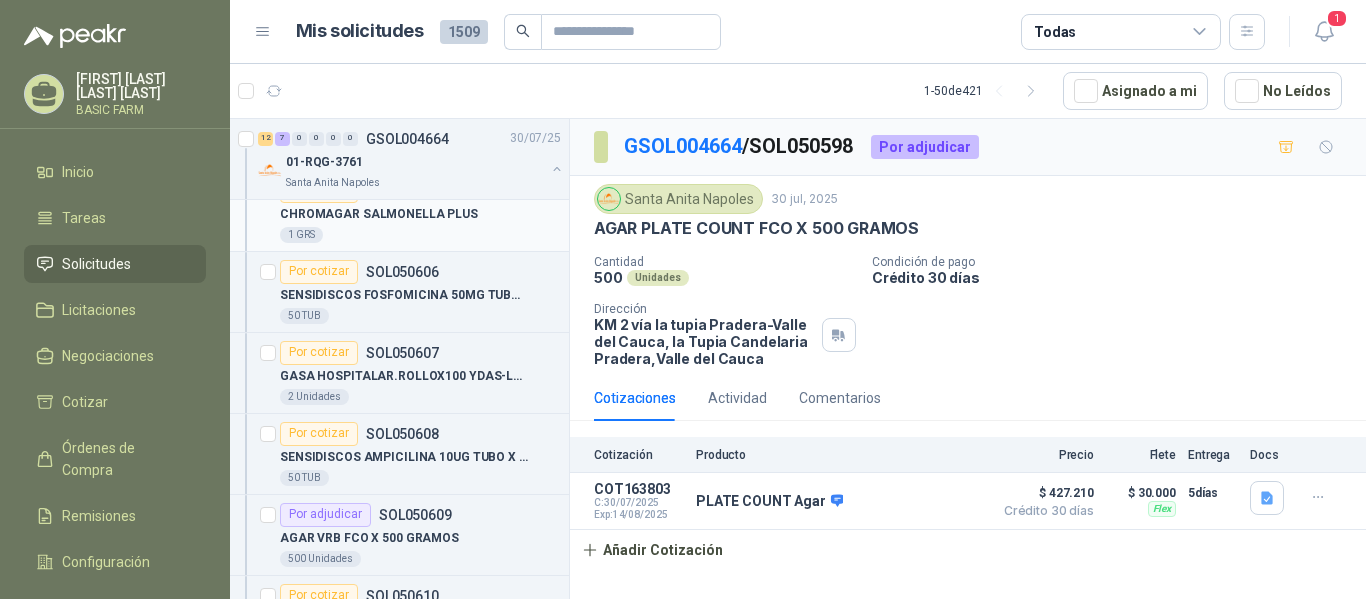 scroll, scrollTop: 3492, scrollLeft: 0, axis: vertical 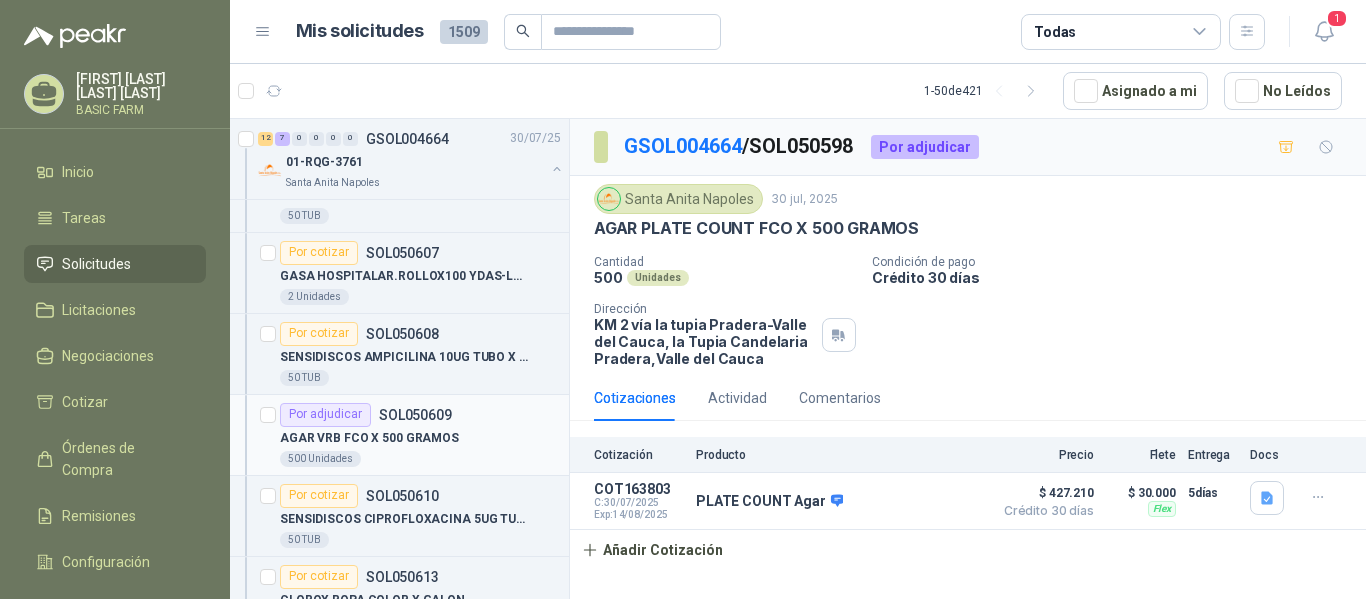 click on "SOL050609" at bounding box center [415, 415] 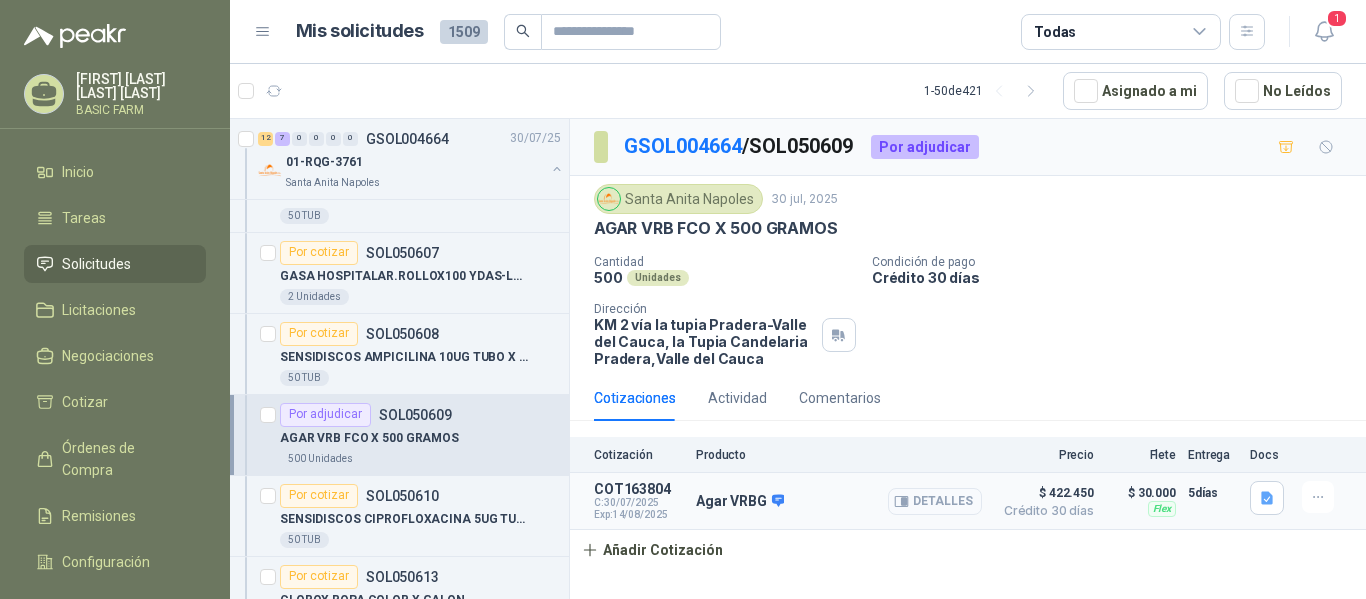 click on "Detalles" at bounding box center [935, 501] 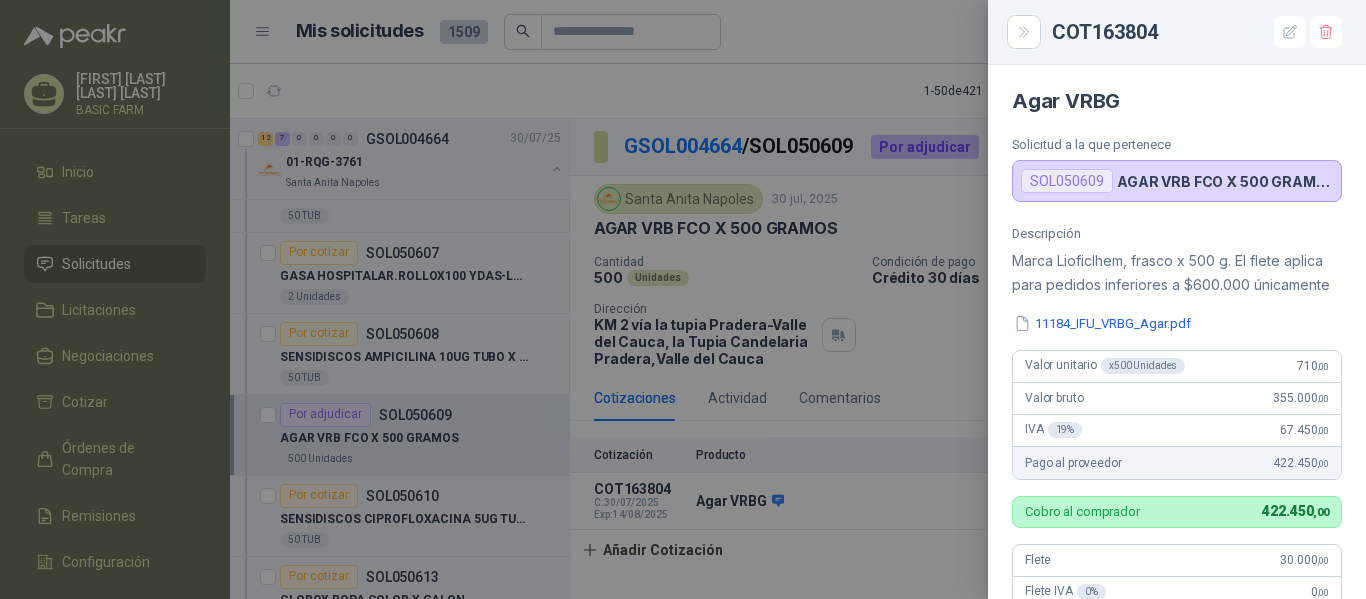 click at bounding box center (683, 299) 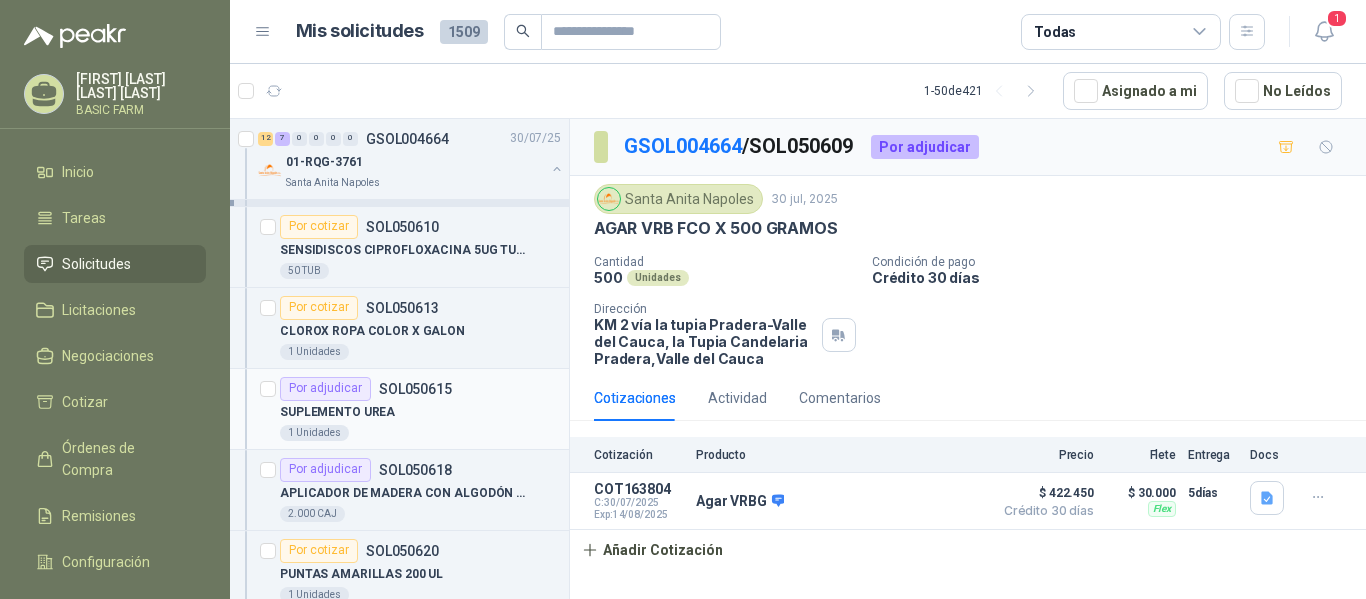 scroll, scrollTop: 3792, scrollLeft: 0, axis: vertical 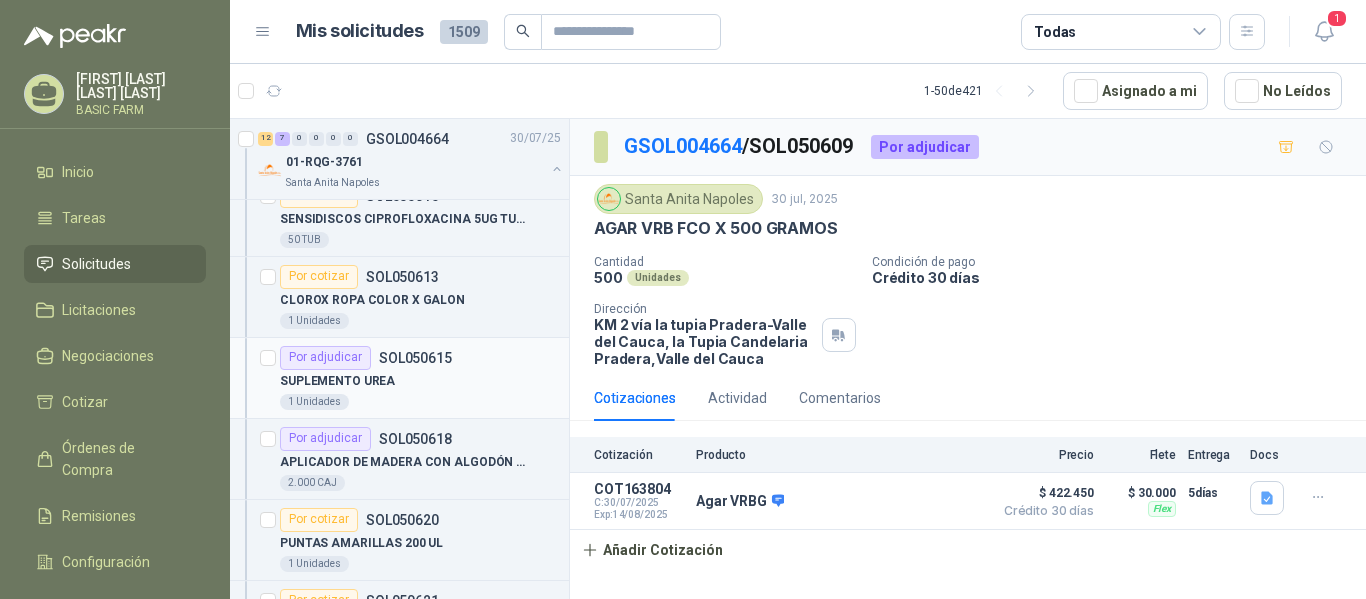 click on "SUPLEMENTO UREA" at bounding box center [420, 382] 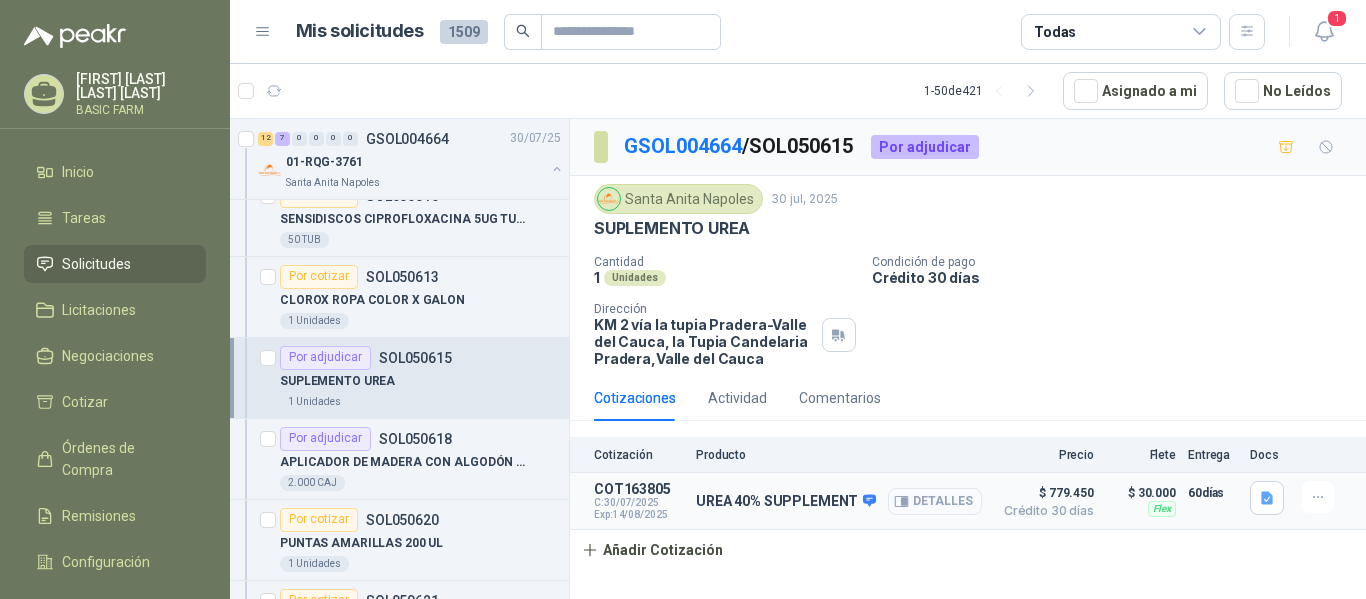 click 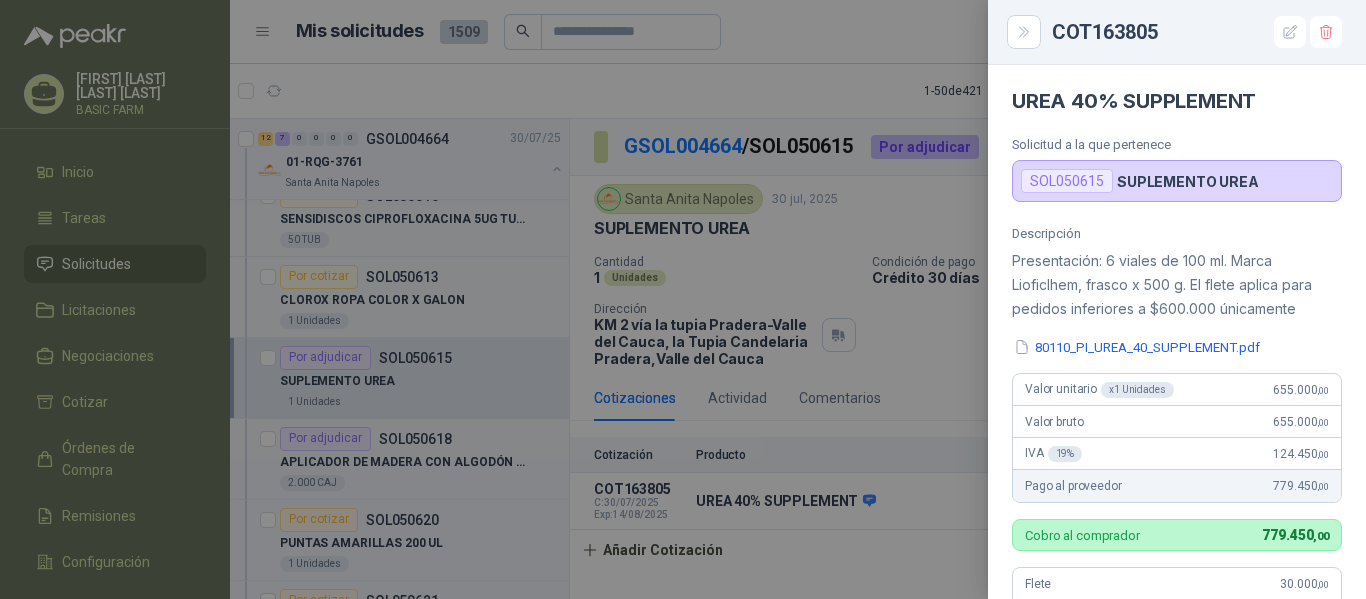 click at bounding box center [683, 299] 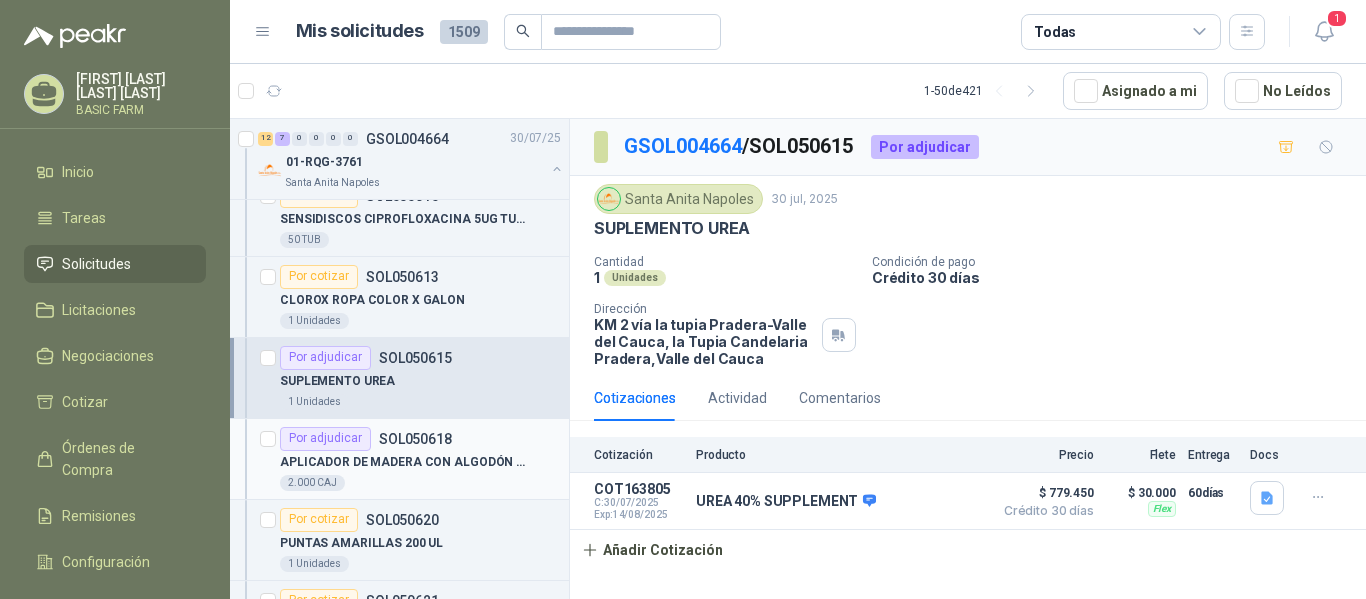 scroll, scrollTop: 3892, scrollLeft: 0, axis: vertical 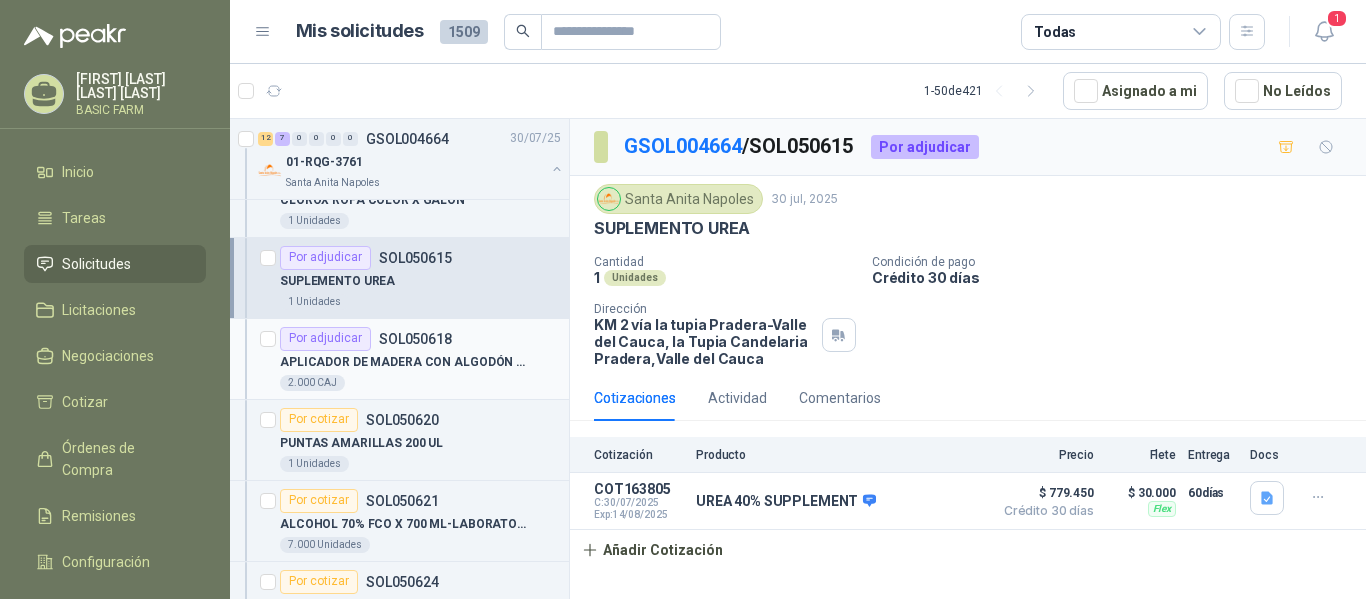 click on "APLICADOR DE MADERA CON ALGODÓN X 1000 U" at bounding box center [404, 362] 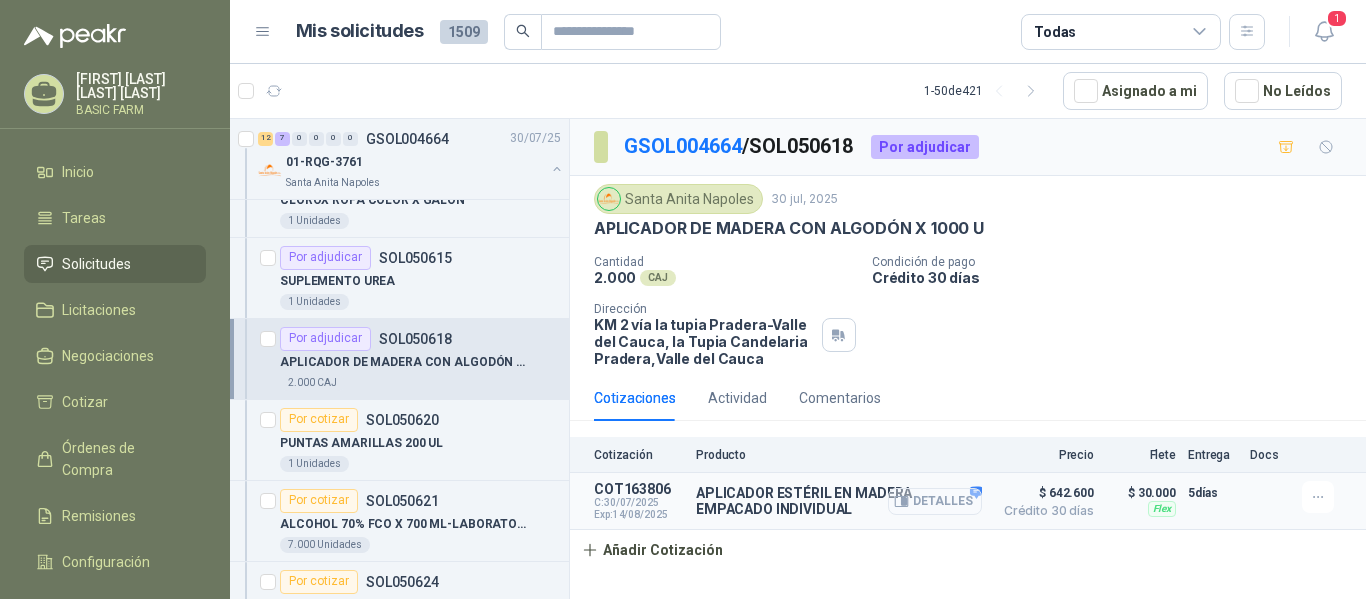 click on "Detalles" at bounding box center (935, 501) 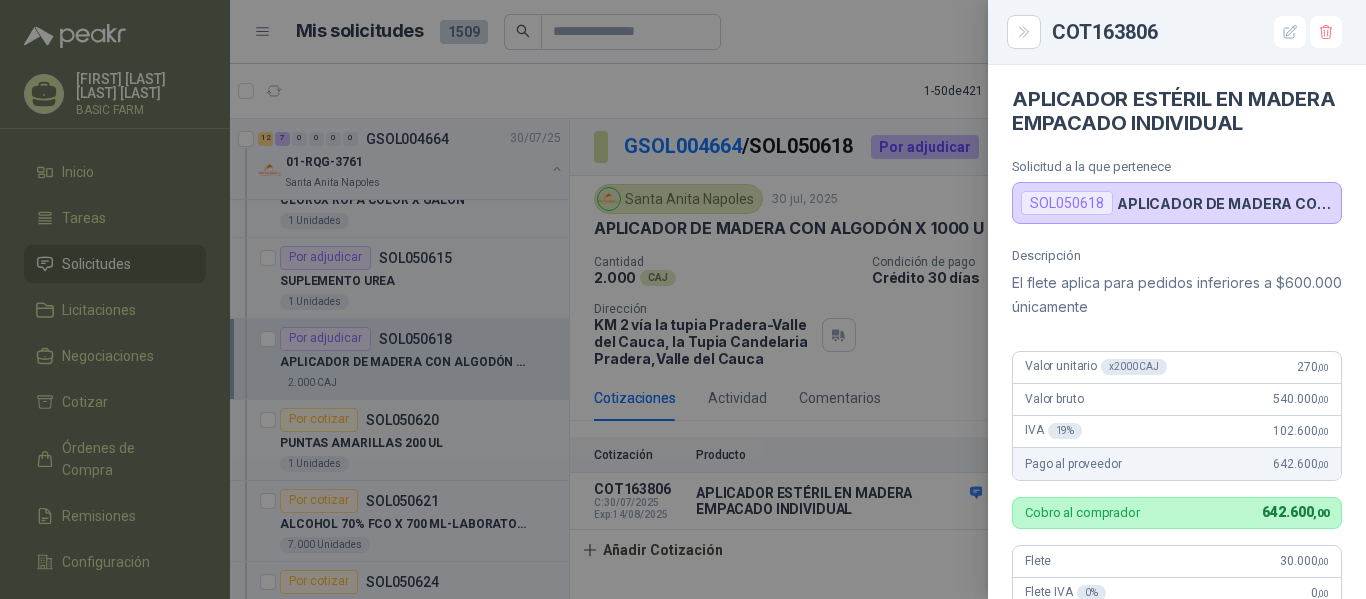 scroll, scrollTop: 0, scrollLeft: 0, axis: both 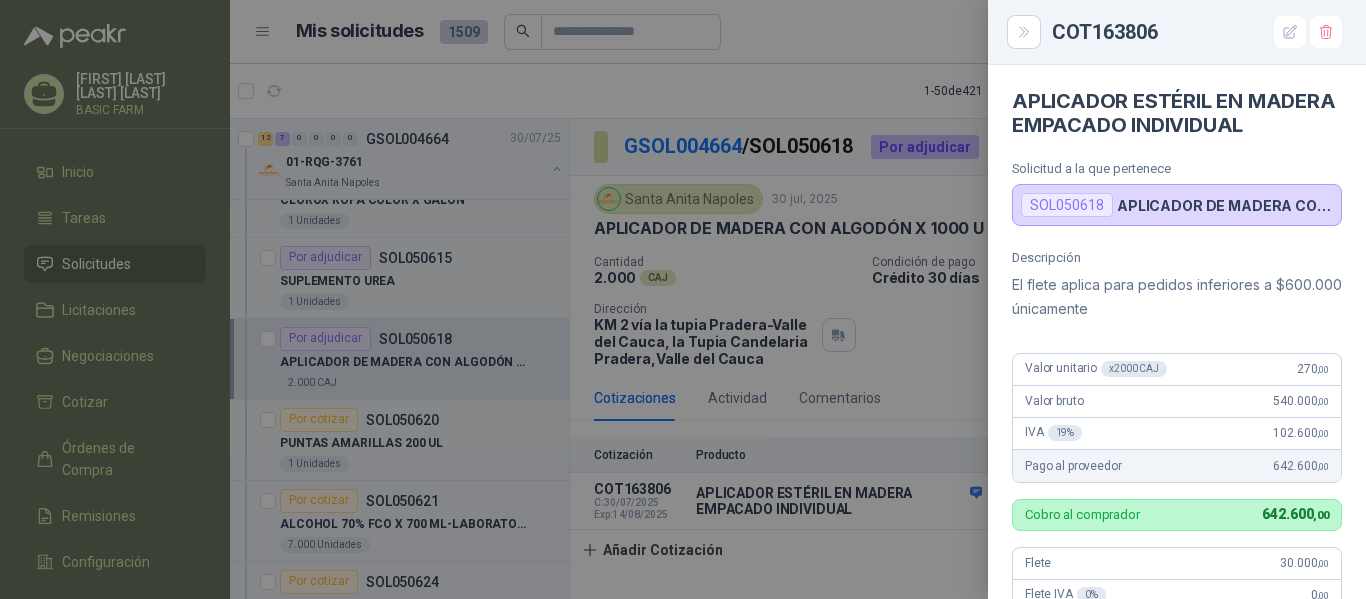 click at bounding box center (683, 299) 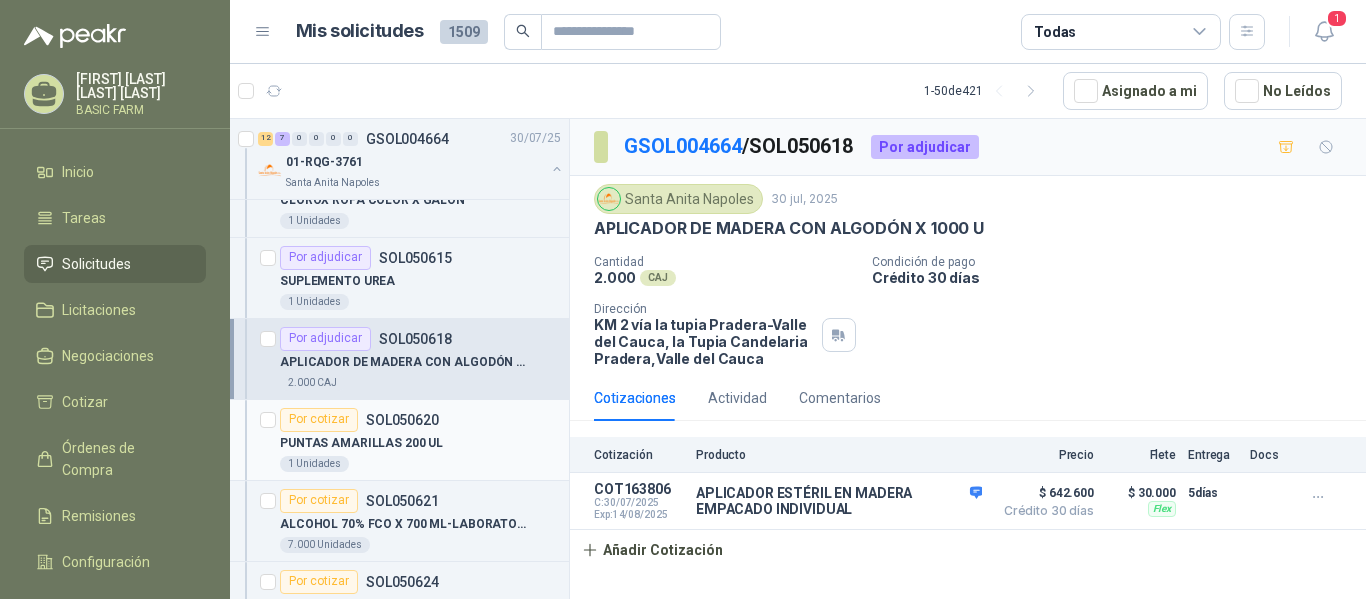 click on "PUNTAS AMARILLAS 200 UL" at bounding box center [361, 443] 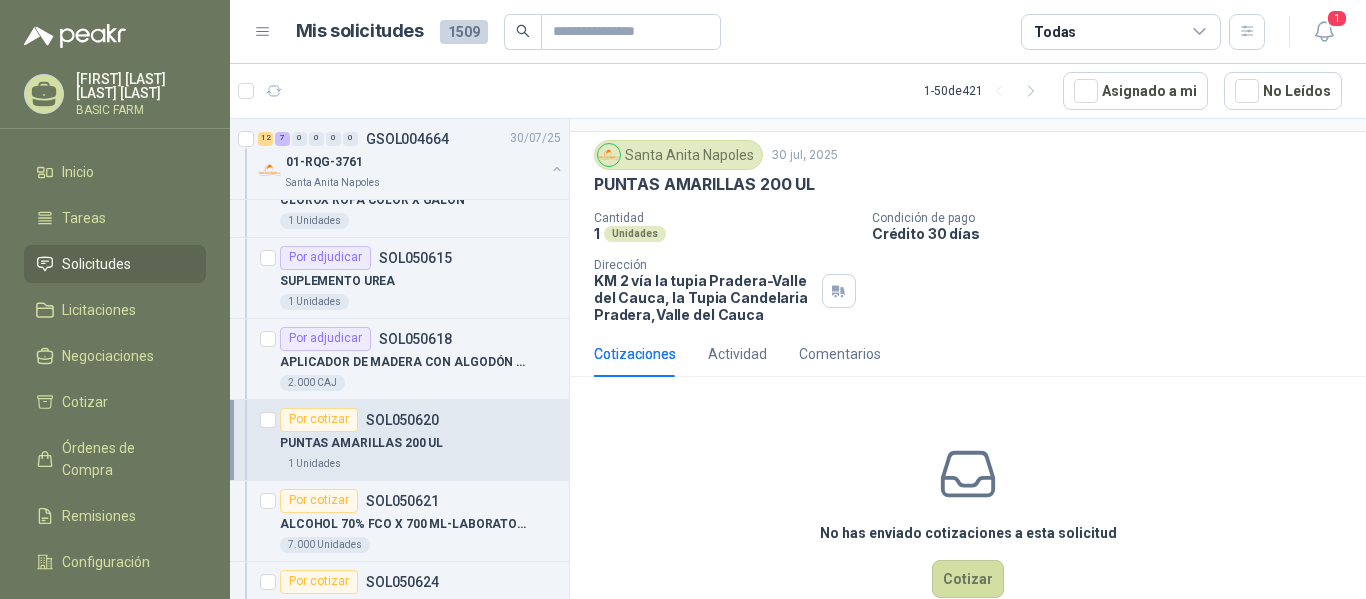 scroll, scrollTop: 87, scrollLeft: 0, axis: vertical 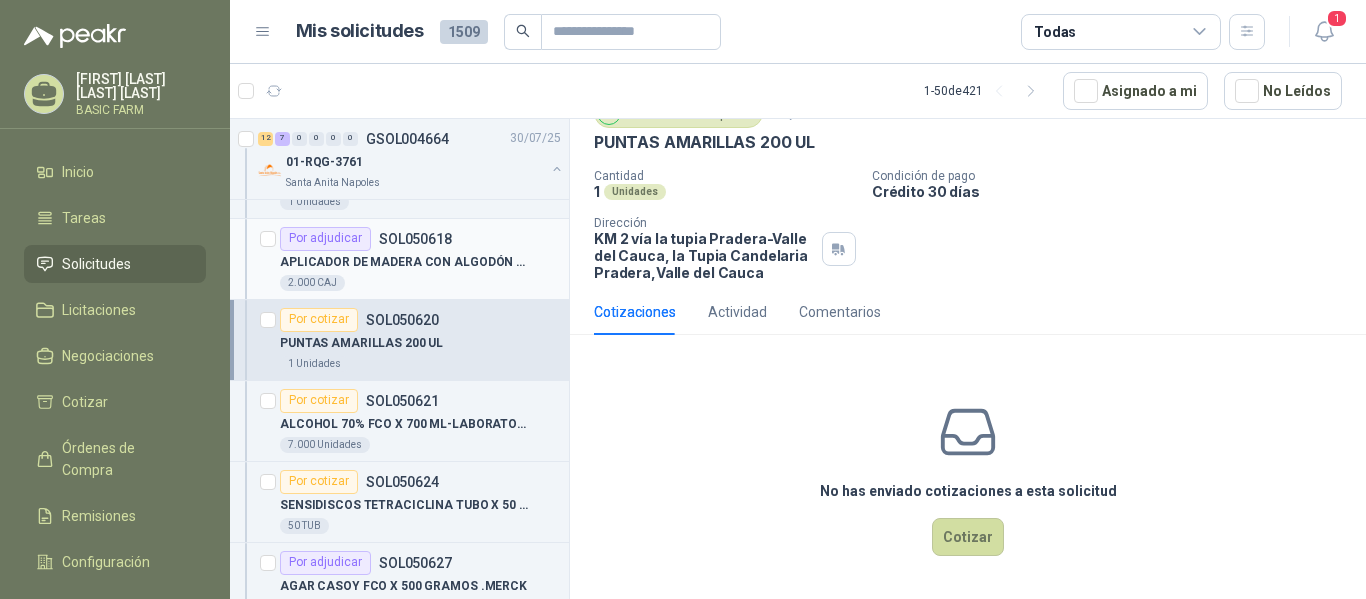 click on "APLICADOR DE MADERA CON ALGODÓN X 1000 U" at bounding box center (420, 263) 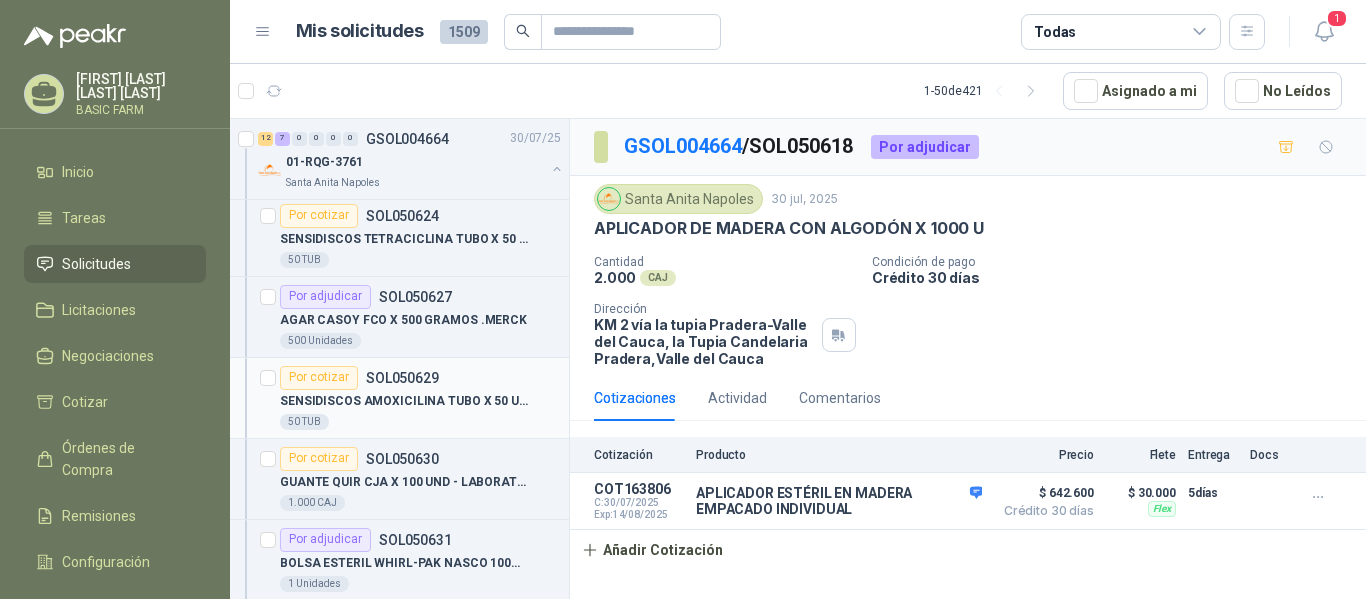 scroll, scrollTop: 4292, scrollLeft: 0, axis: vertical 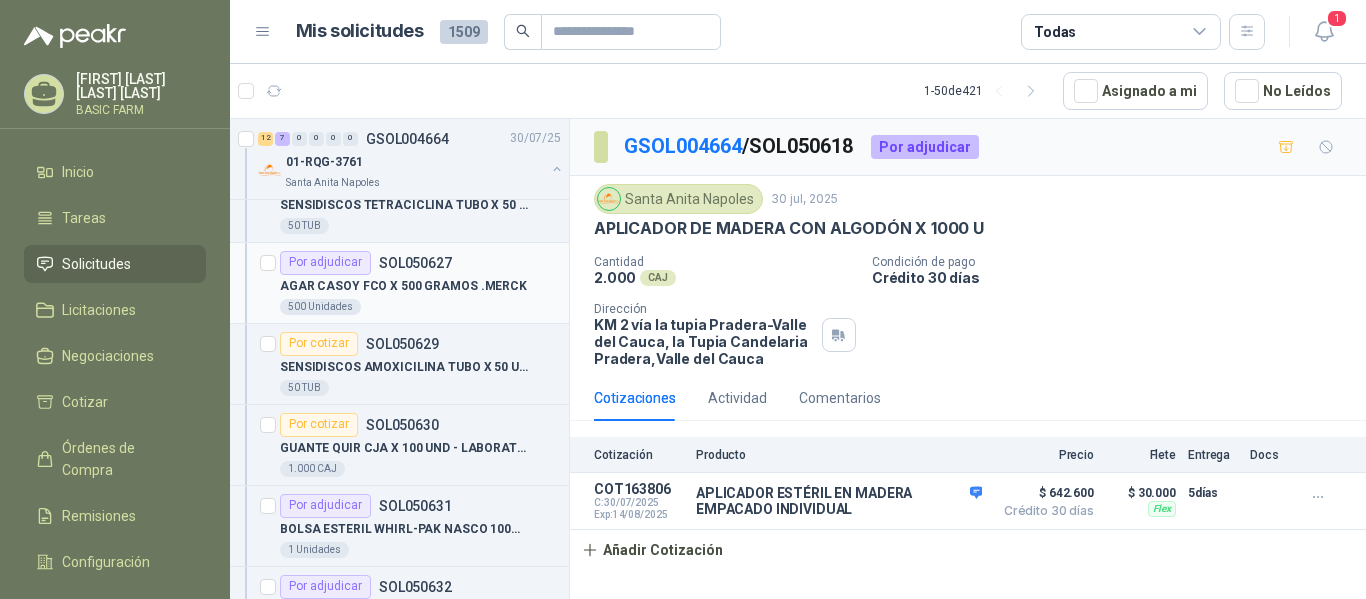click on "AGAR CASOY  FCO X 500 GRAMOS .MERCK" at bounding box center (403, 286) 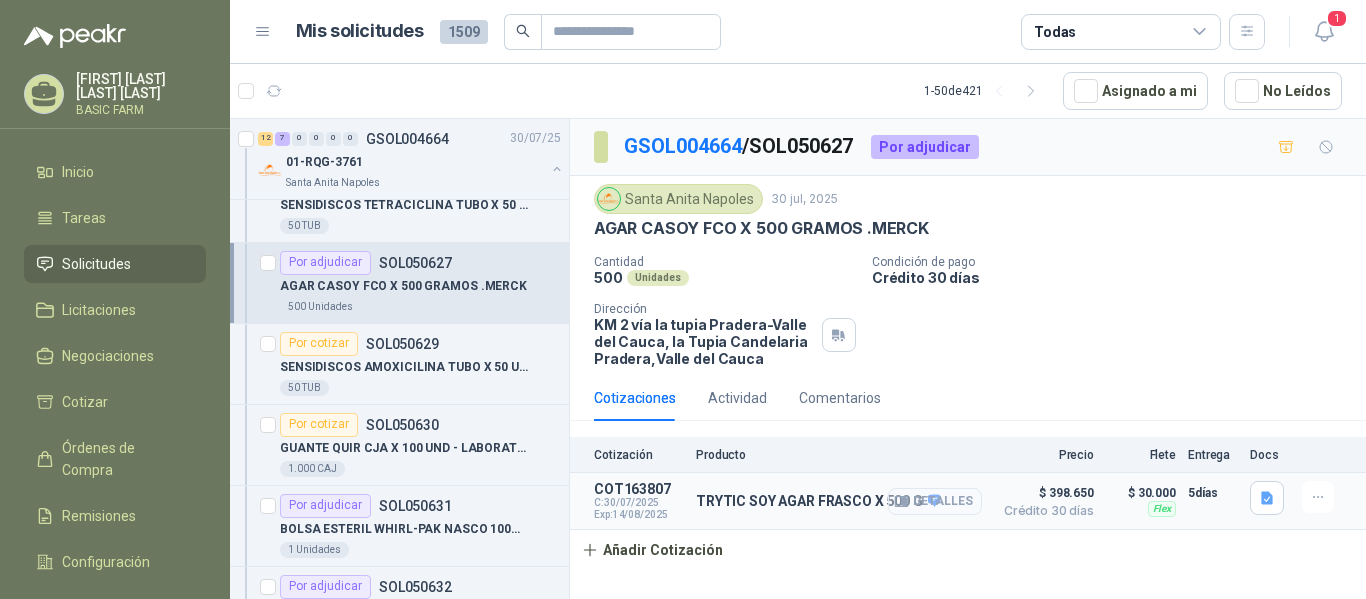 click on "Detalles" at bounding box center (935, 501) 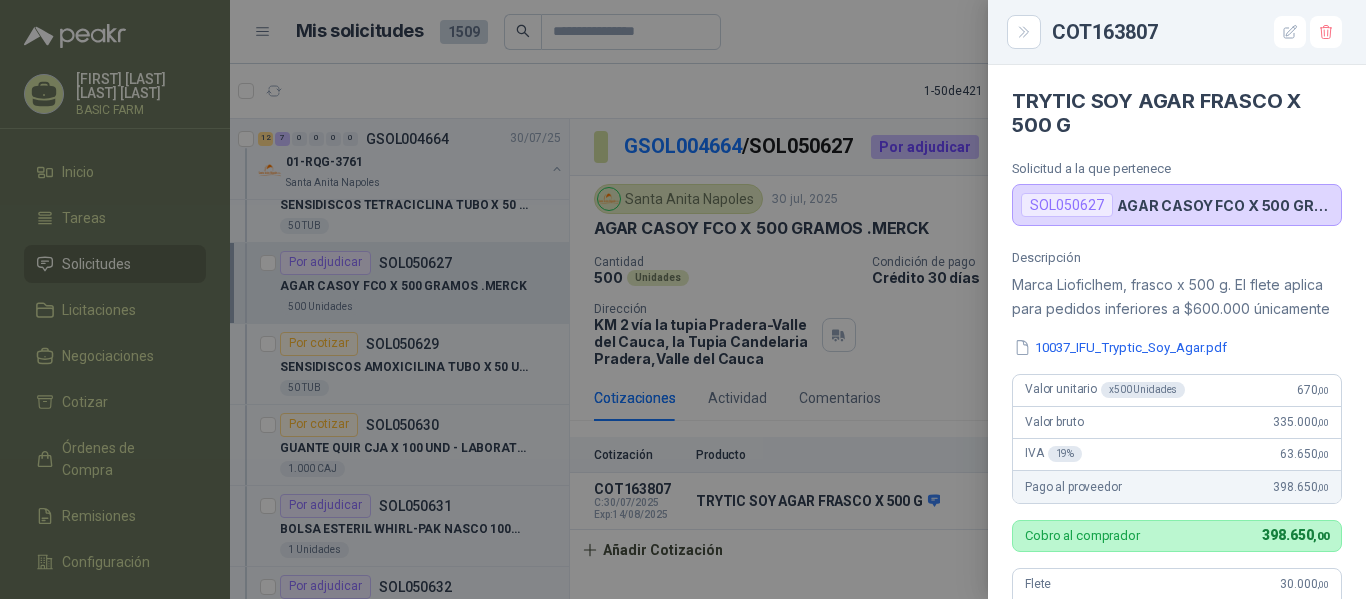 click at bounding box center [683, 299] 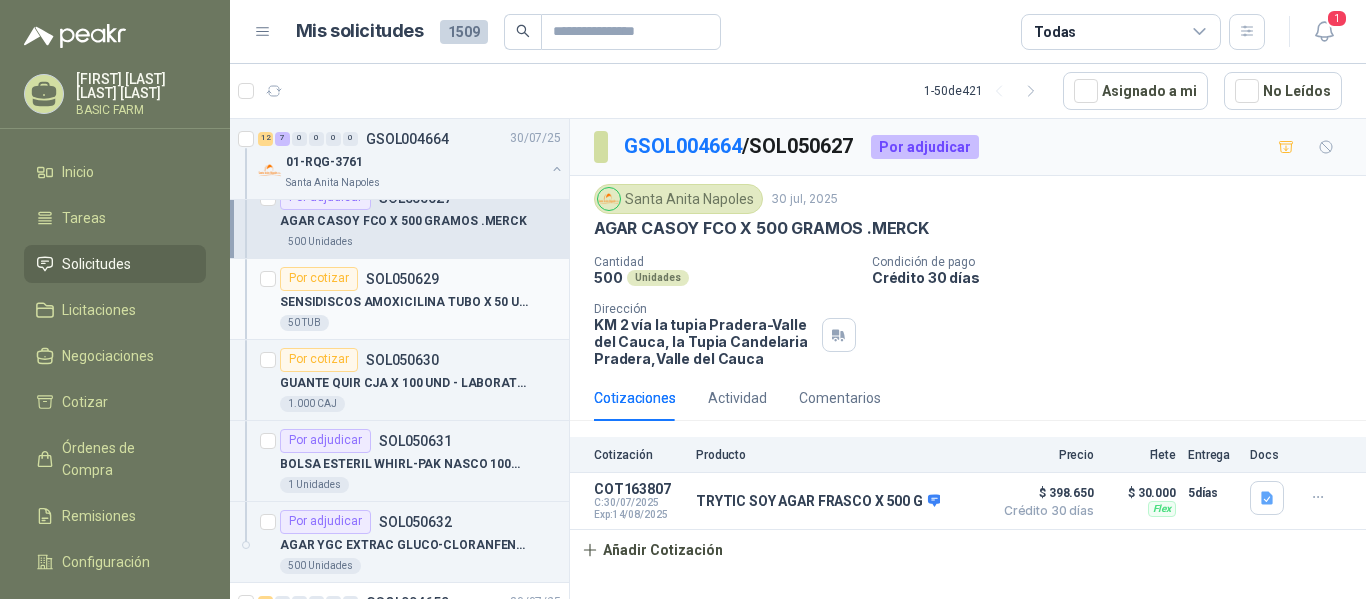 scroll, scrollTop: 4392, scrollLeft: 0, axis: vertical 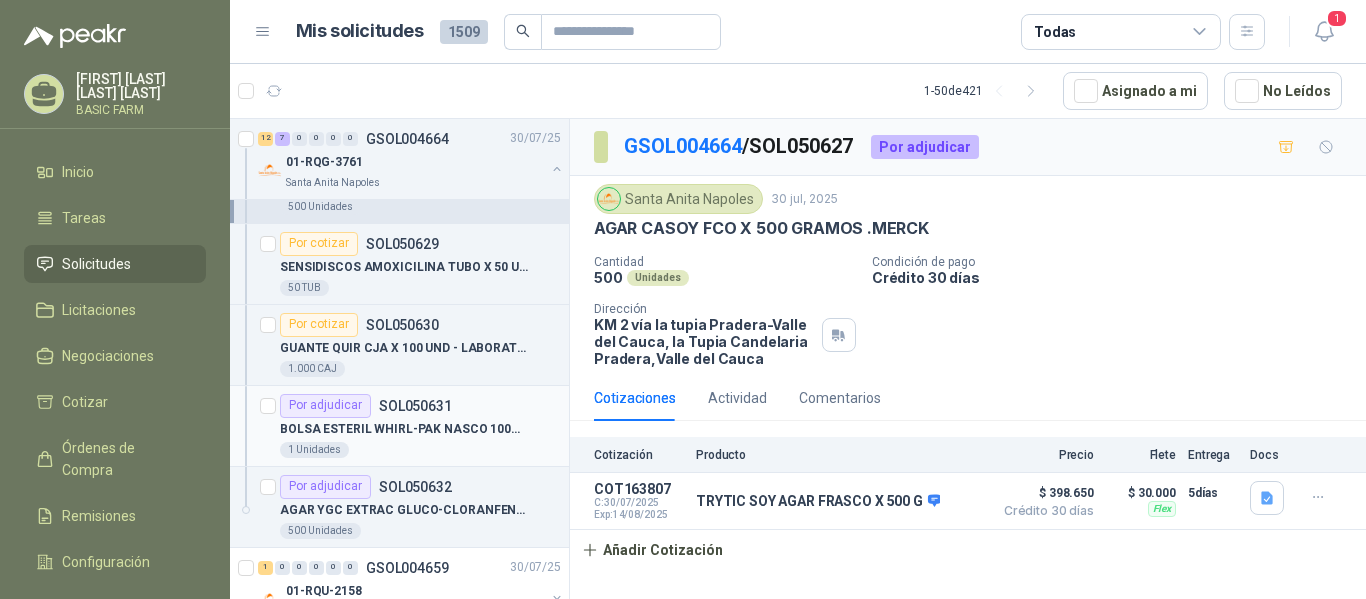 click on "Por adjudicar" at bounding box center (325, 406) 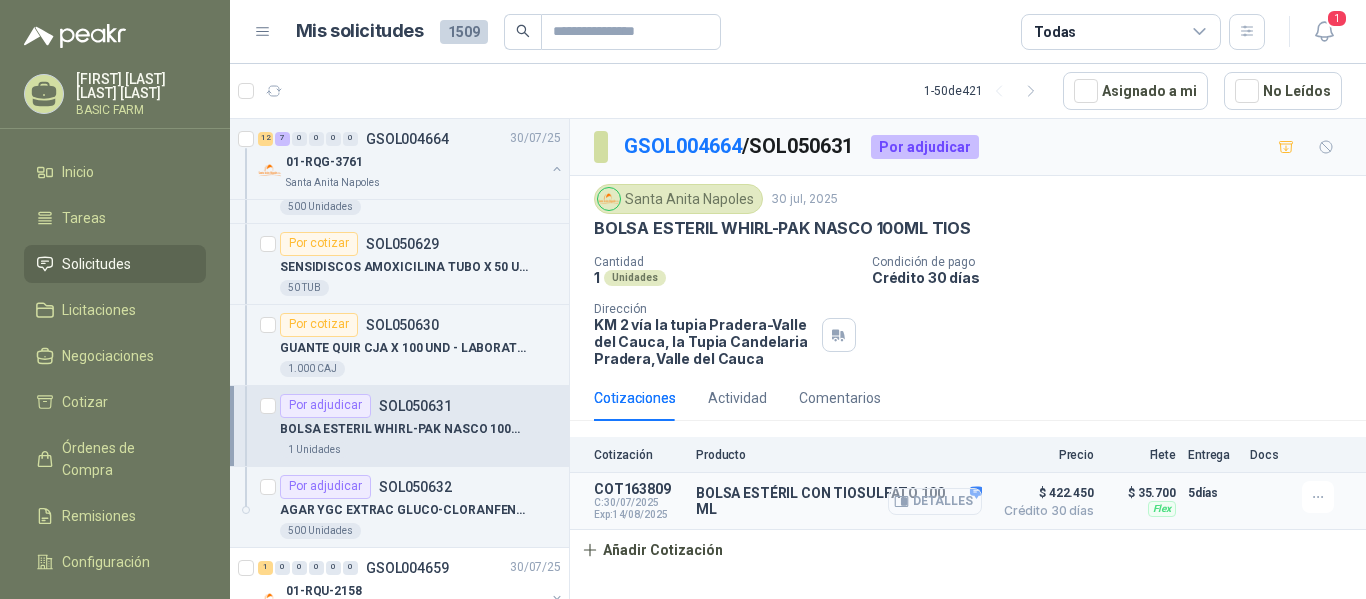 click on "Detalles" at bounding box center [935, 501] 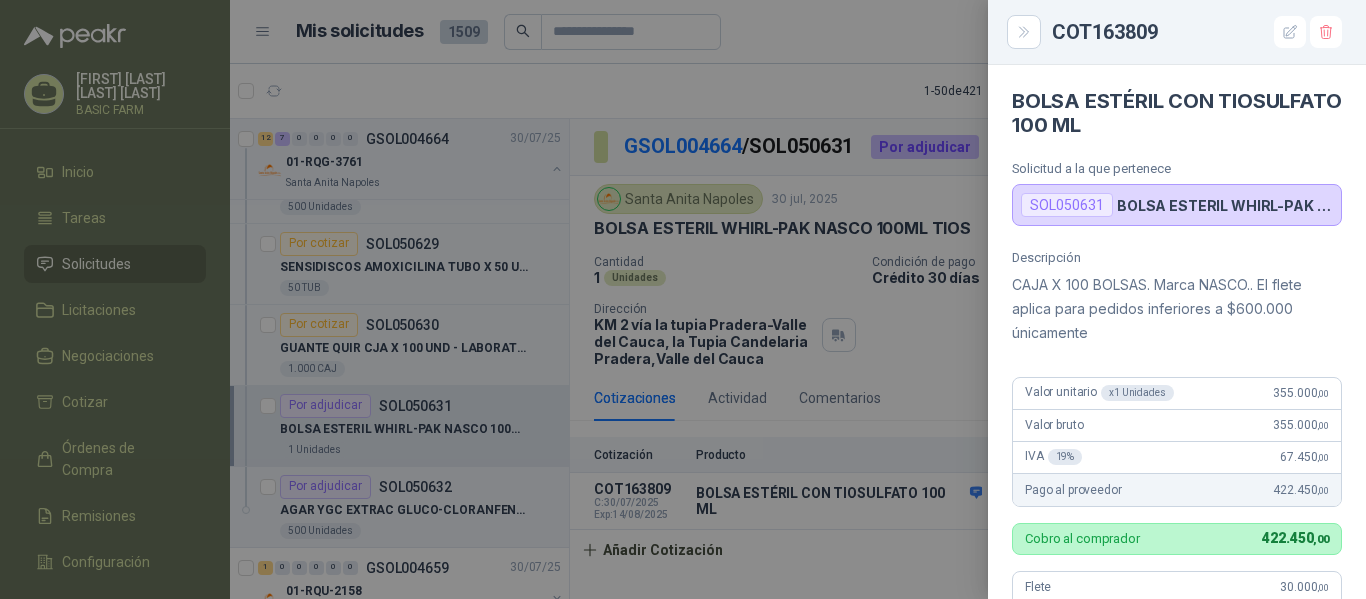 drag, startPoint x: 959, startPoint y: 357, endPoint x: 923, endPoint y: 357, distance: 36 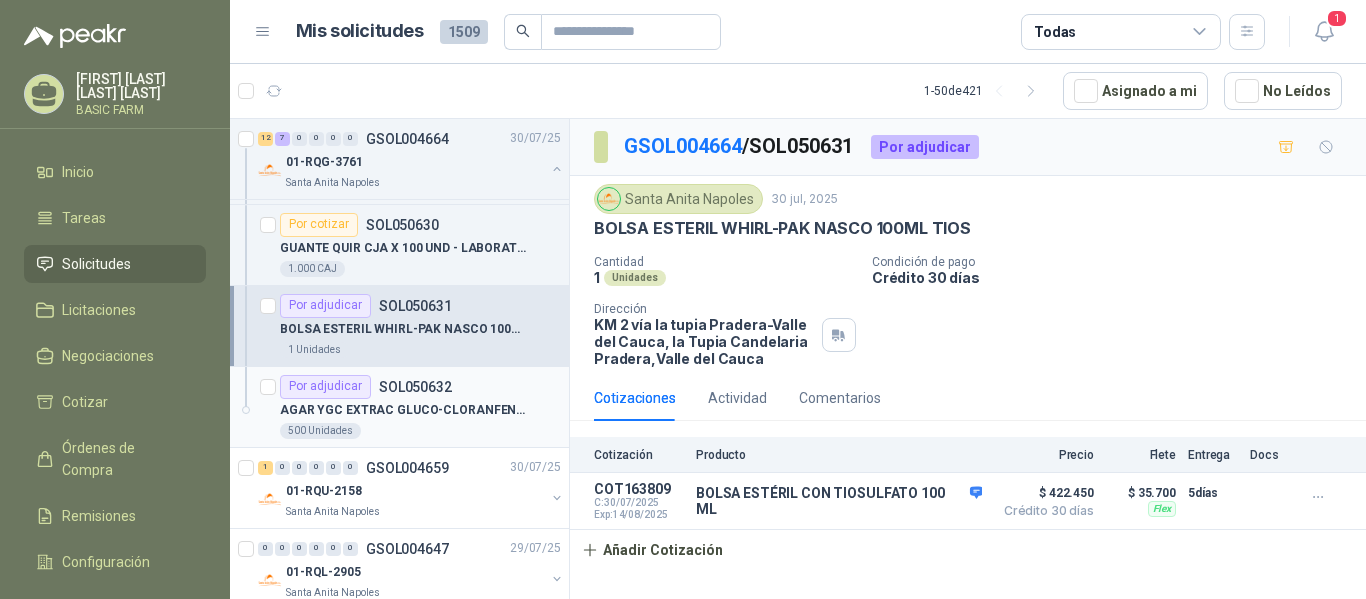 scroll, scrollTop: 4592, scrollLeft: 0, axis: vertical 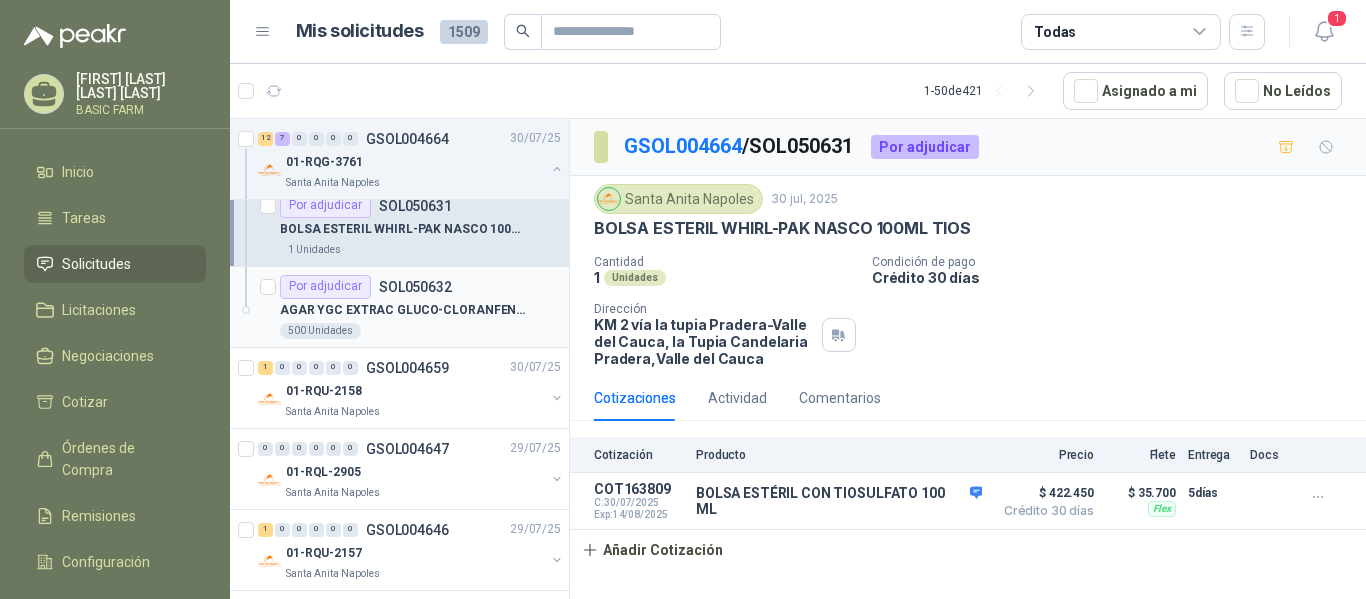 click on "AGAR YGC EXTRAC GLUCO-CLORANFENICOL 500G" at bounding box center (404, 310) 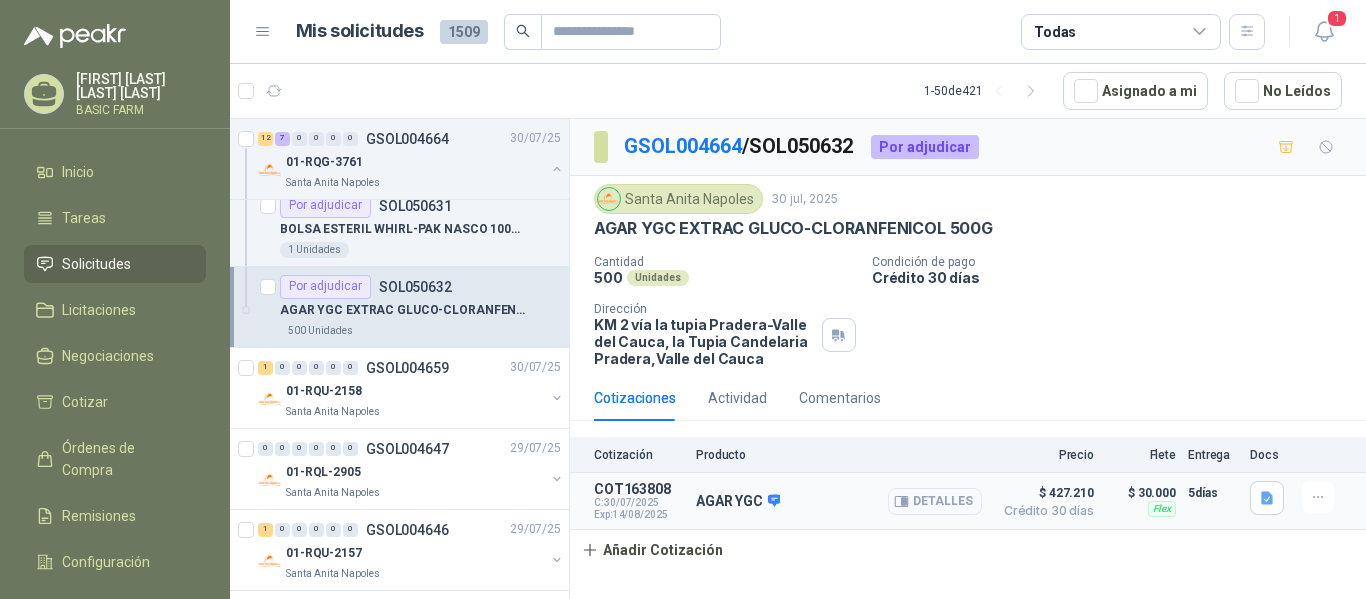 click on "Detalles" at bounding box center [935, 501] 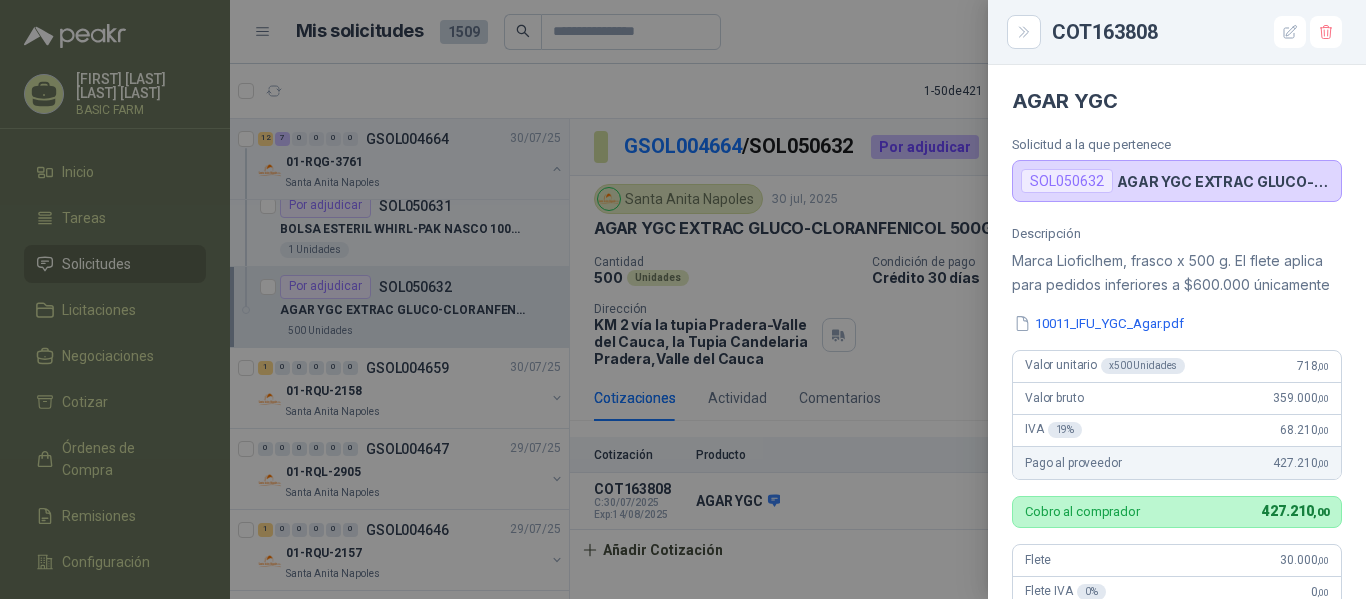 click at bounding box center [683, 299] 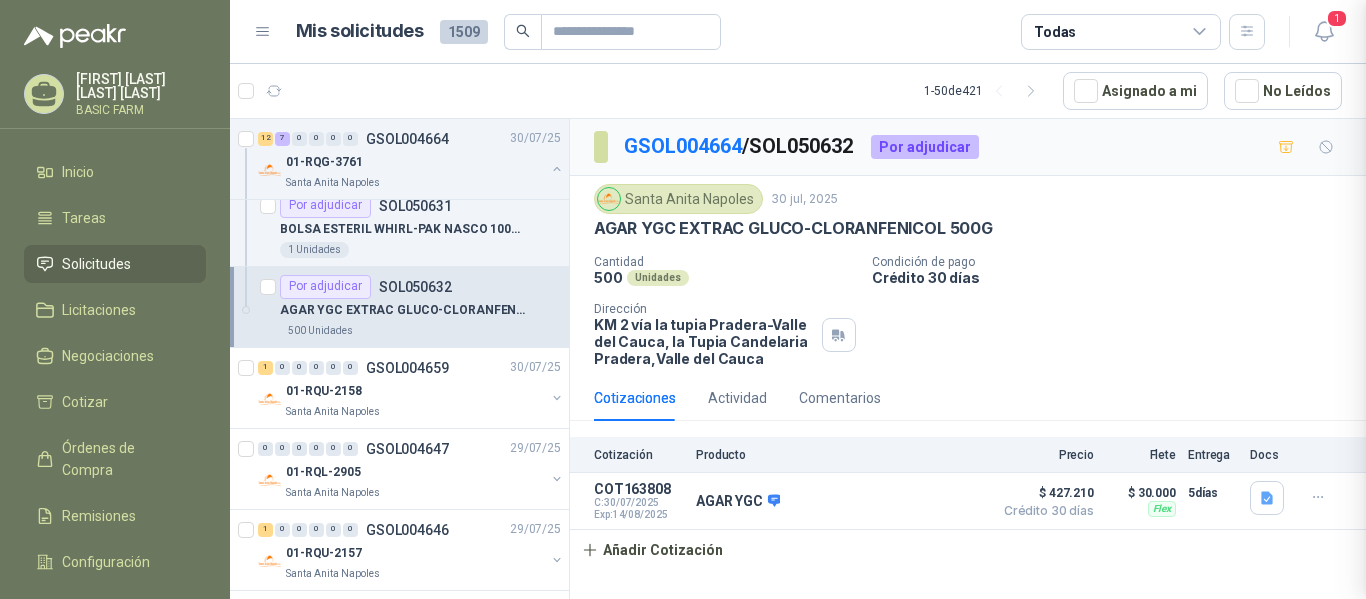 type 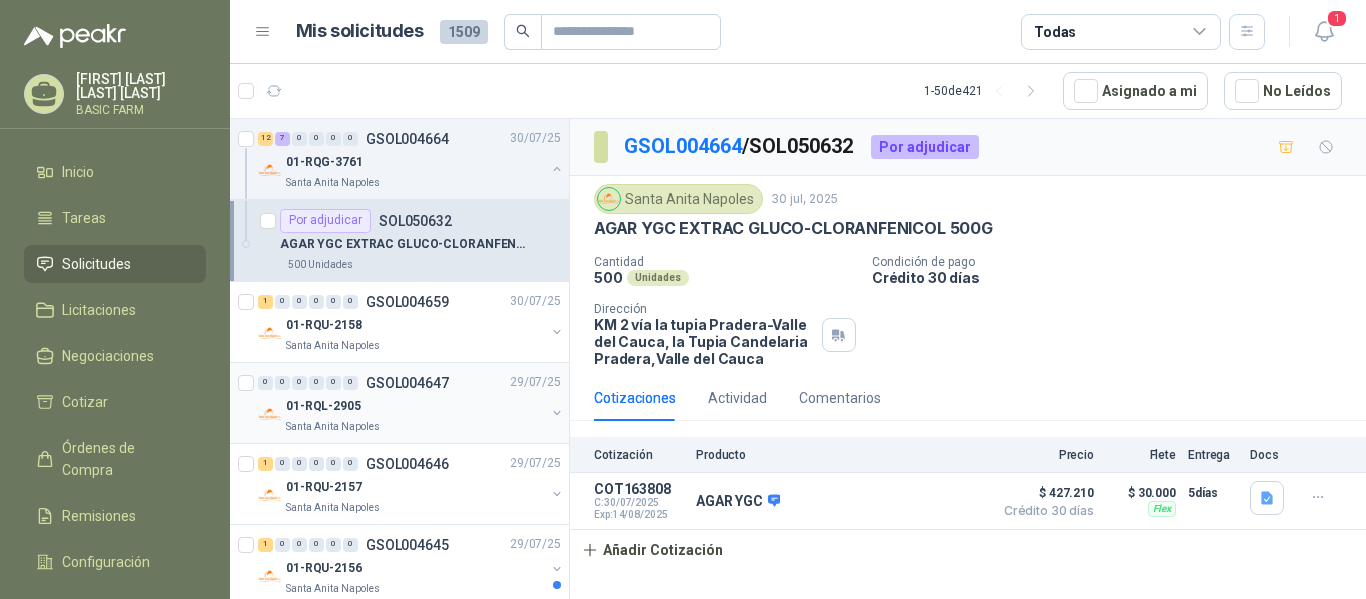 scroll, scrollTop: 4692, scrollLeft: 0, axis: vertical 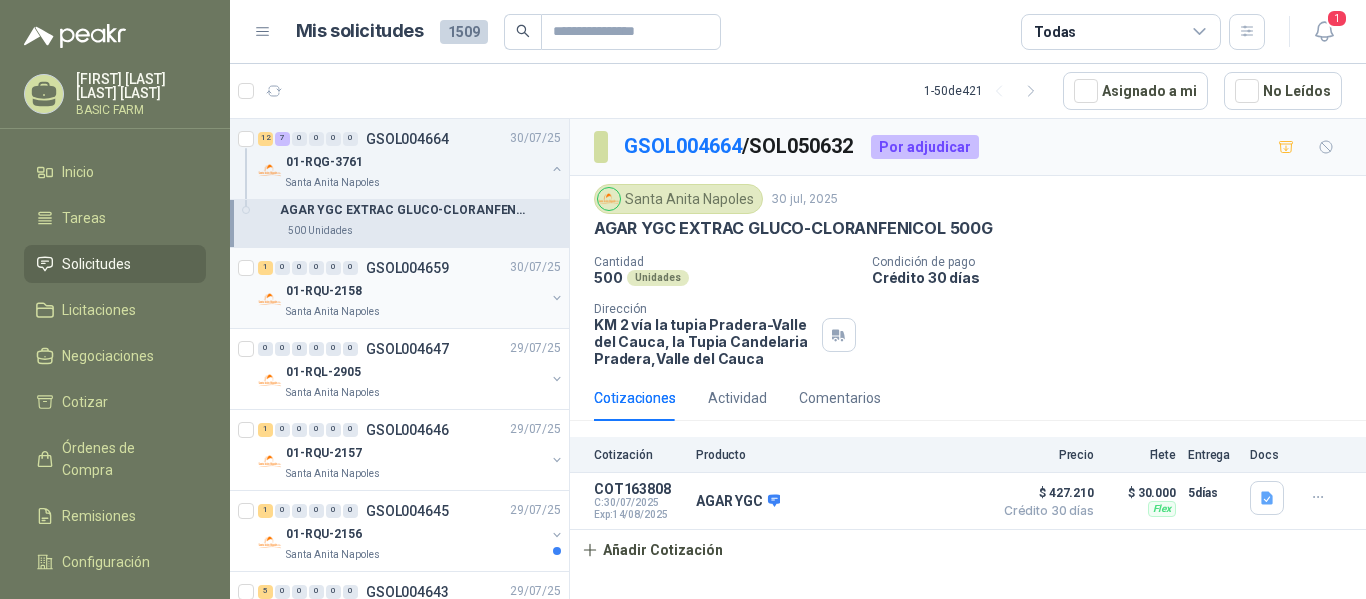 click on "1 0 0 0 0 0 GSOL004659 30/07/25" at bounding box center [411, 268] 